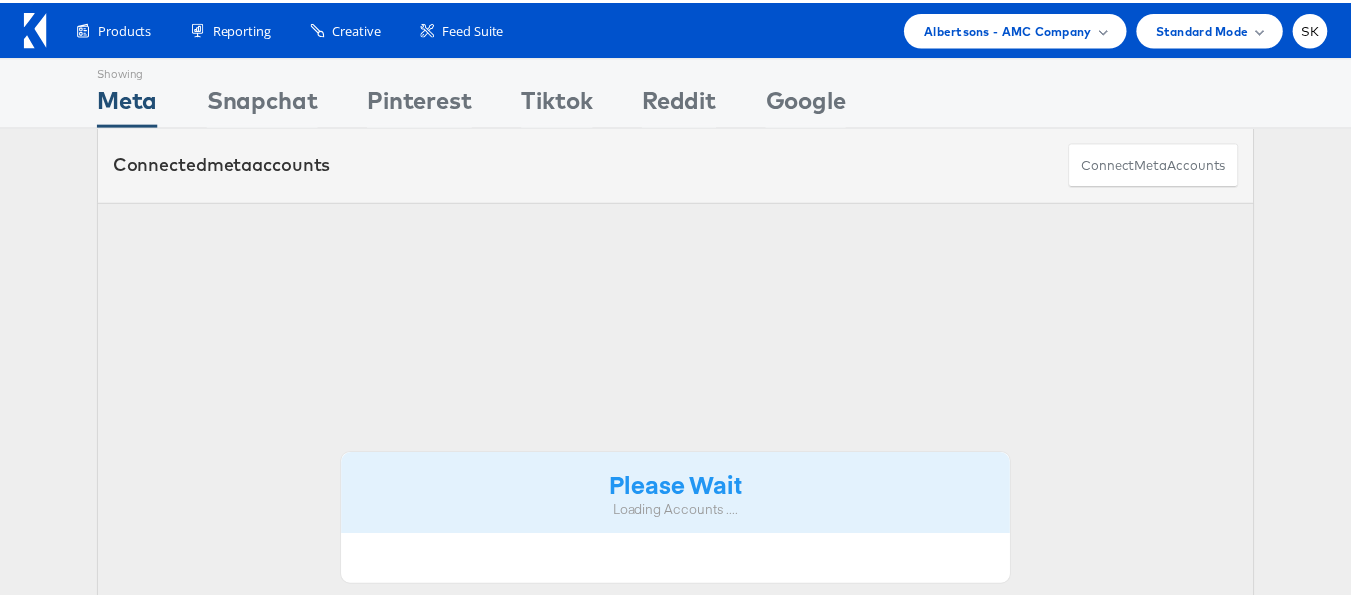 scroll, scrollTop: 0, scrollLeft: 0, axis: both 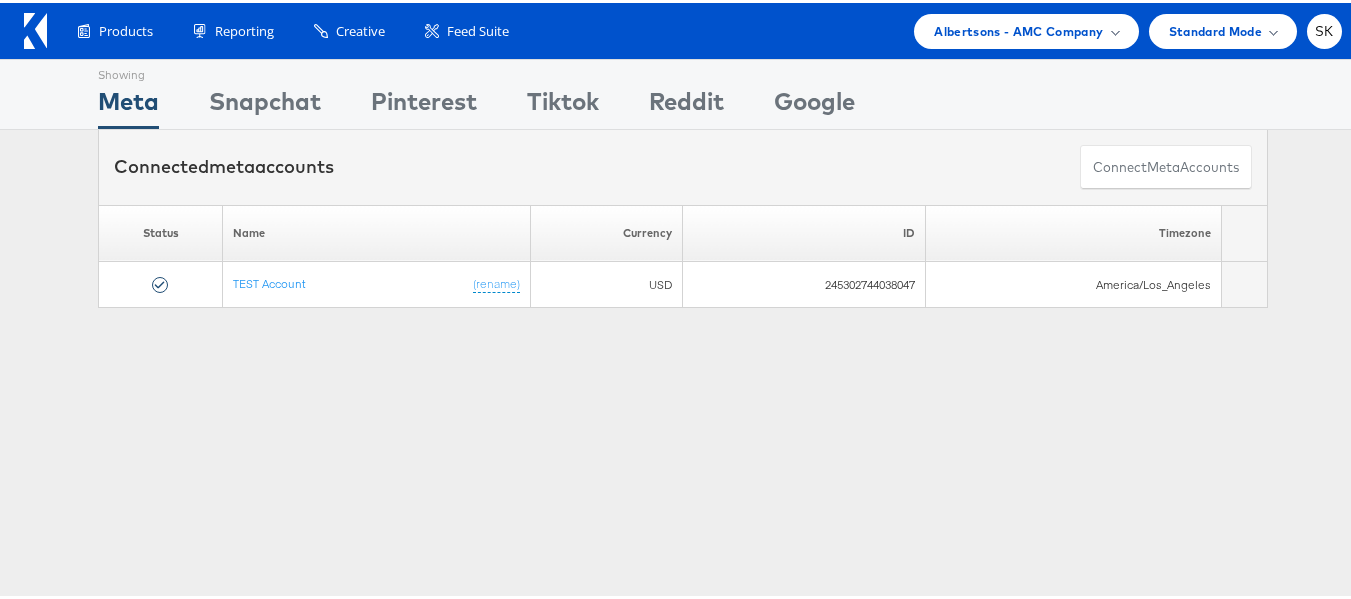 drag, startPoint x: 209, startPoint y: 357, endPoint x: 216, endPoint y: 326, distance: 31.780497 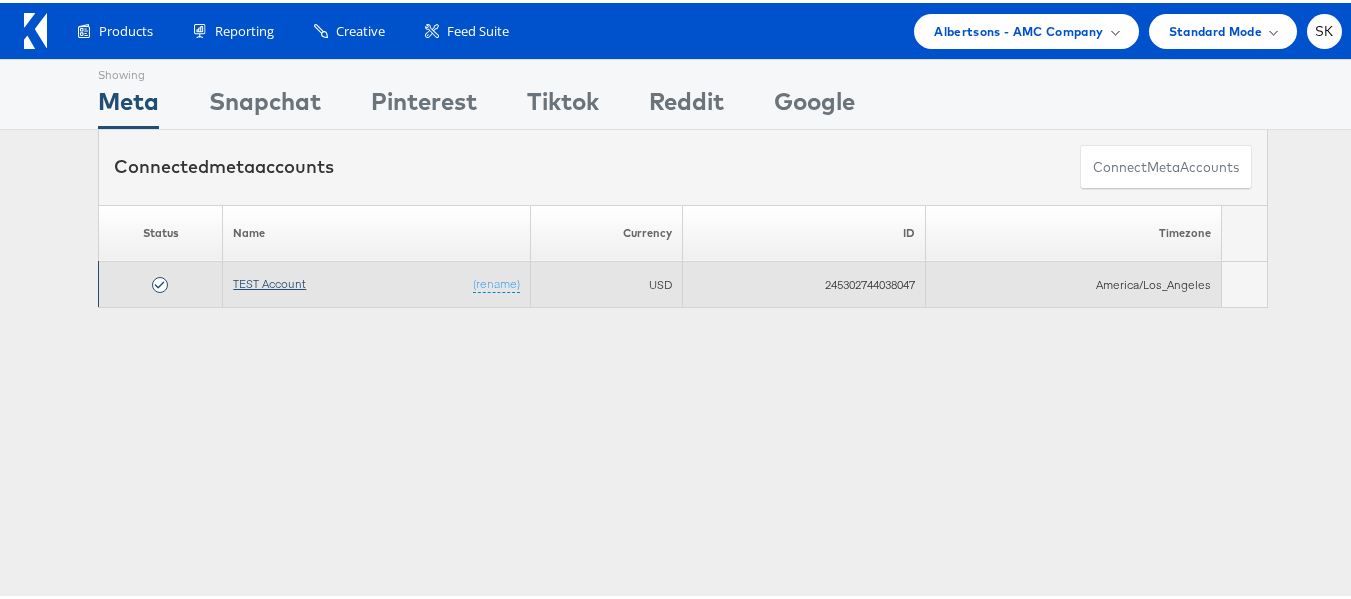click on "TEST Account" at bounding box center (269, 280) 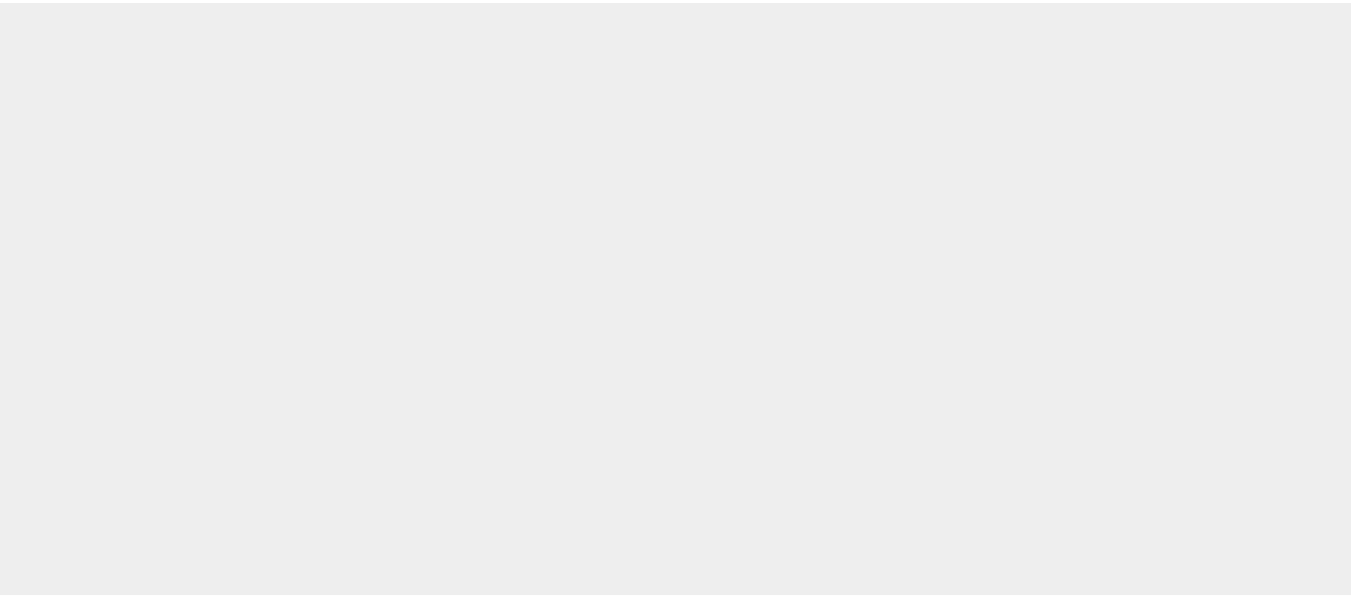 scroll, scrollTop: 0, scrollLeft: 0, axis: both 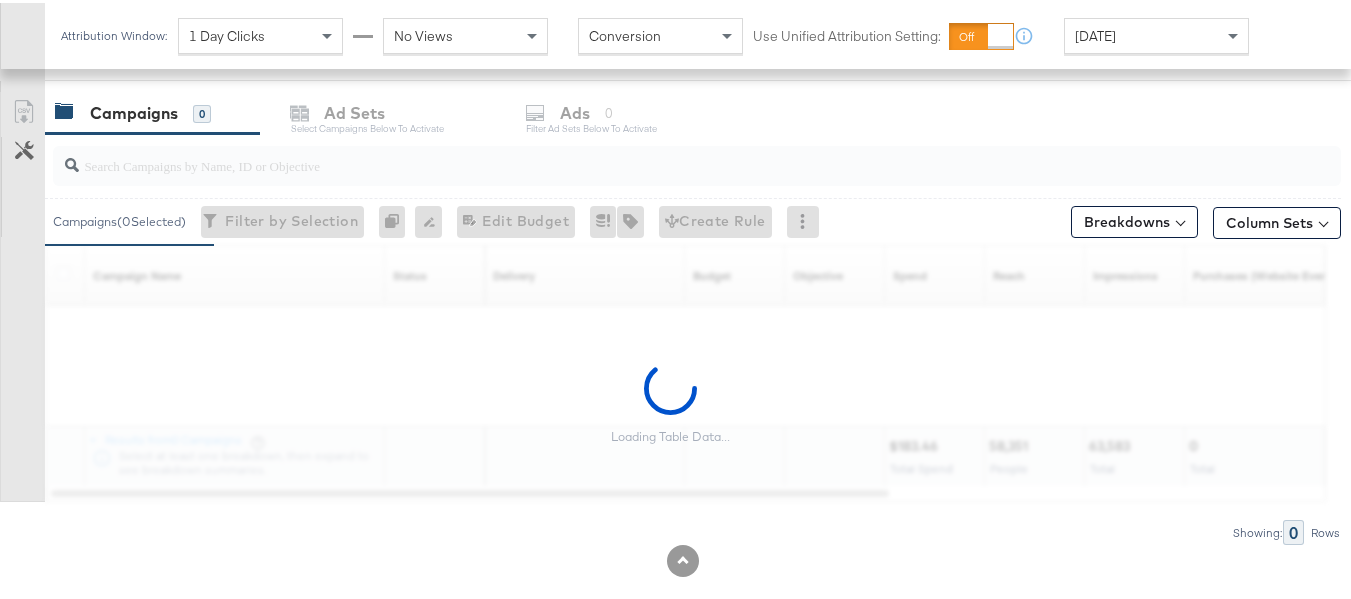 click at bounding box center (653, 154) 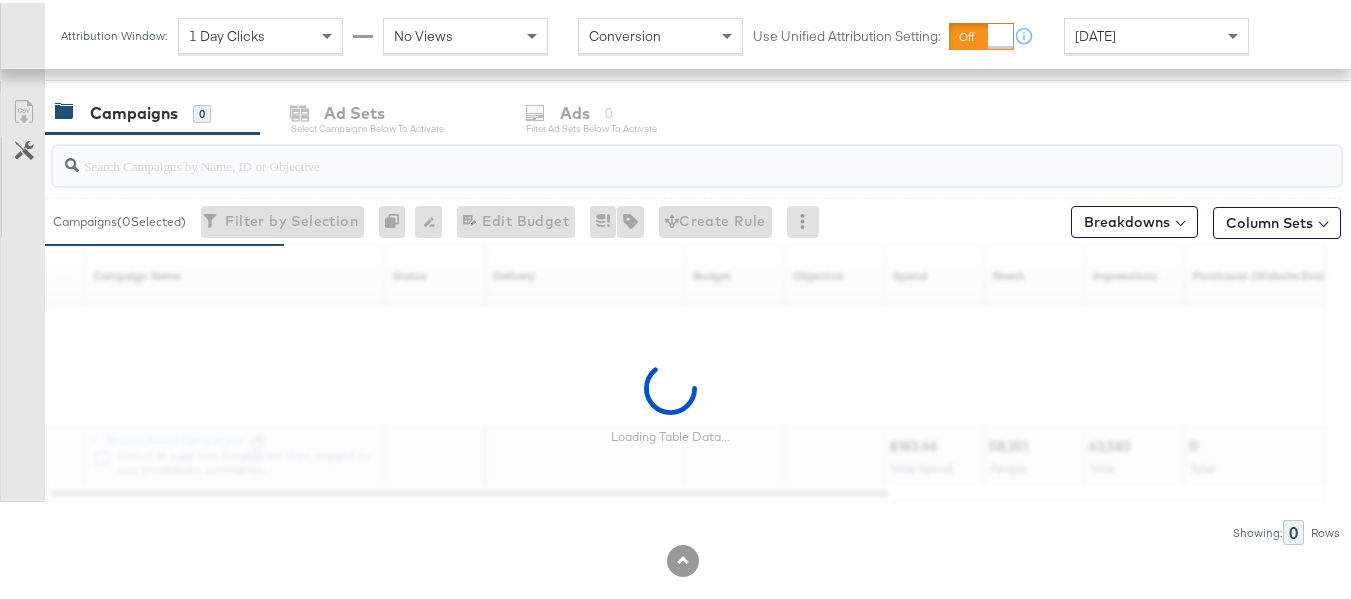 paste on "120227257057810307" 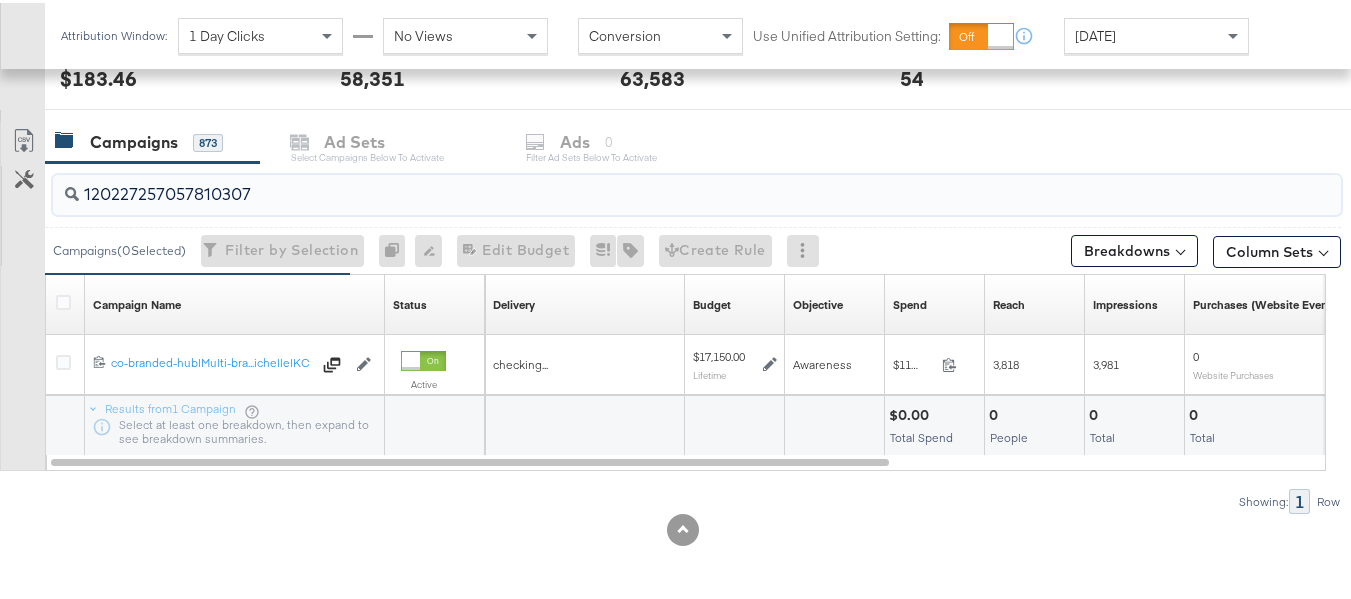 scroll, scrollTop: 798, scrollLeft: 0, axis: vertical 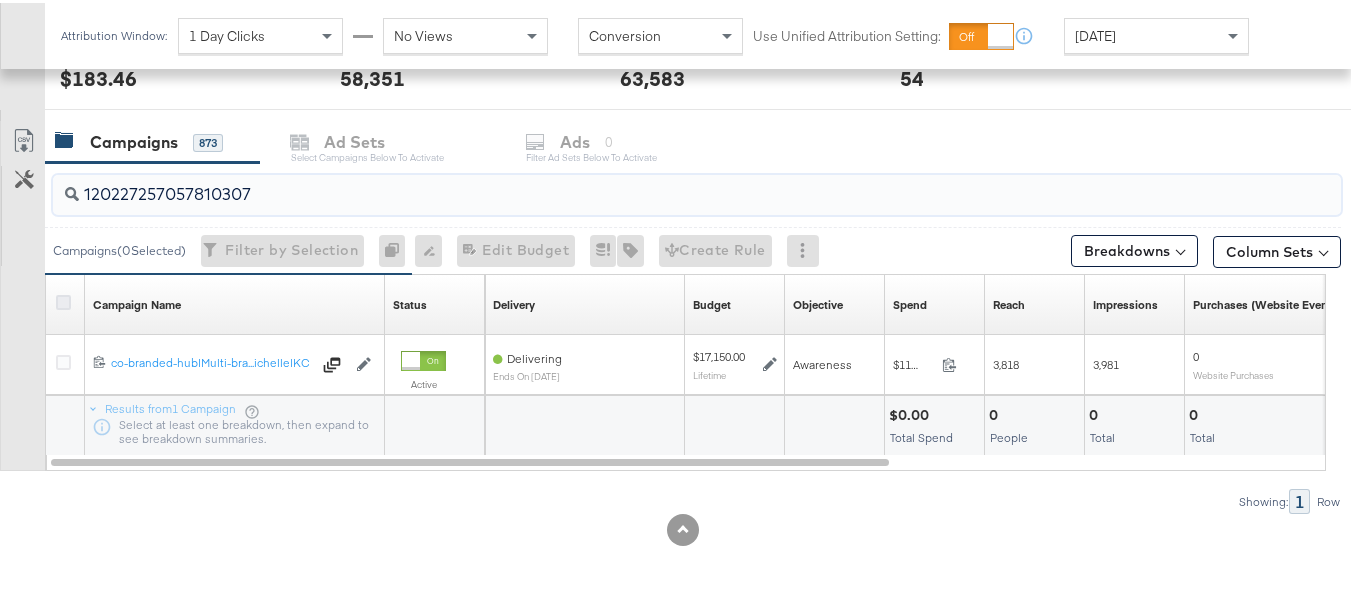 type on "120227257057810307" 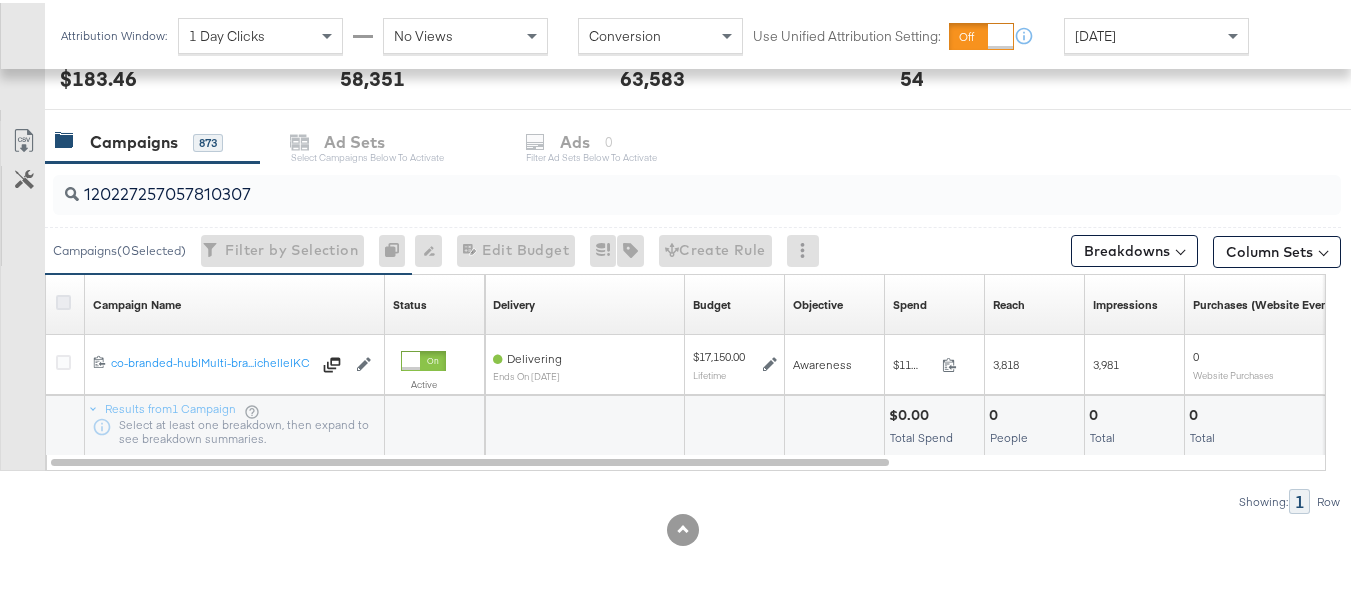 click at bounding box center (63, 299) 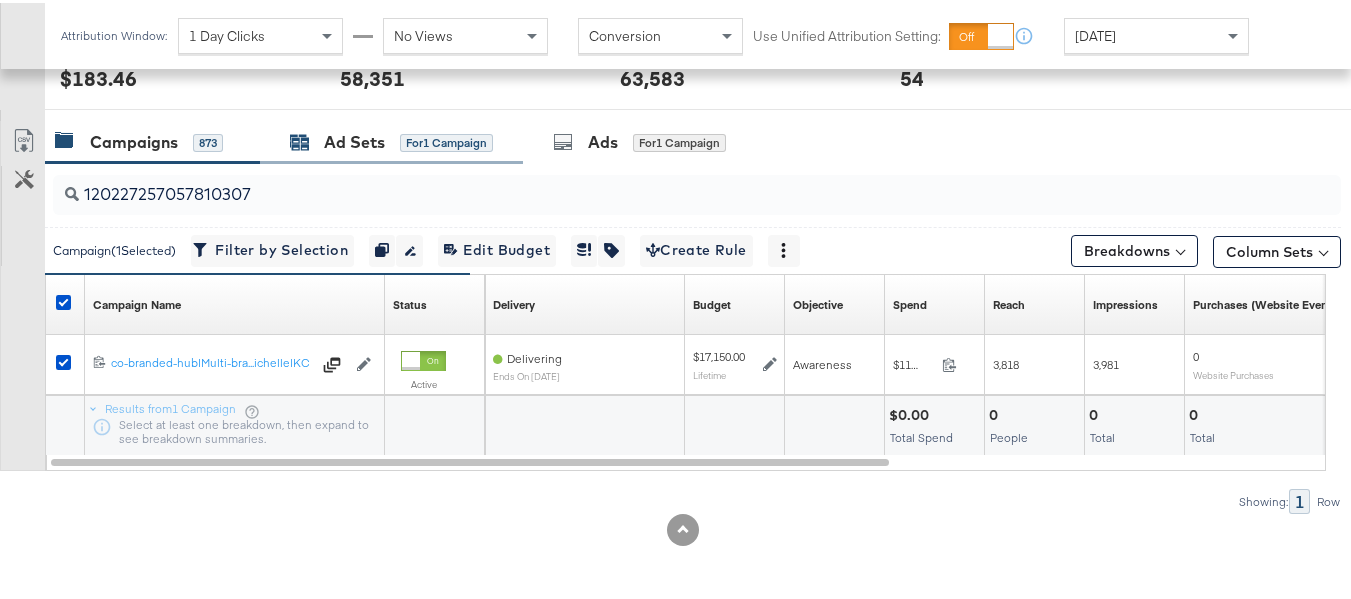 click on "Ad Sets" at bounding box center [354, 139] 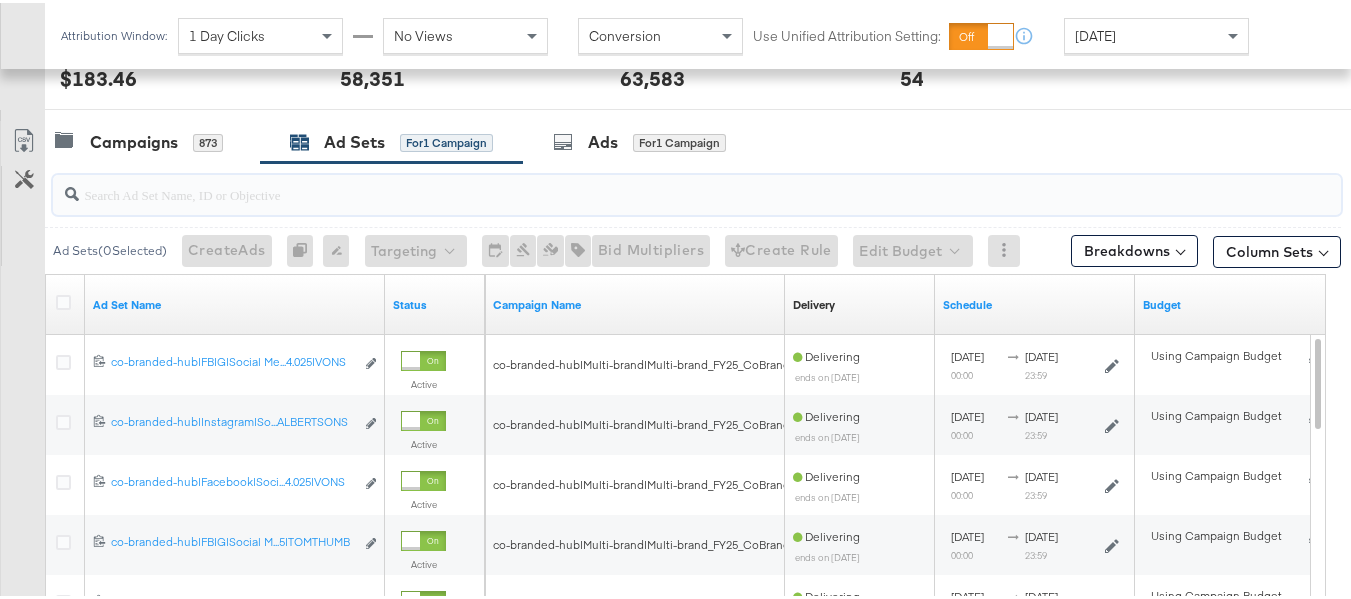 click at bounding box center (653, 183) 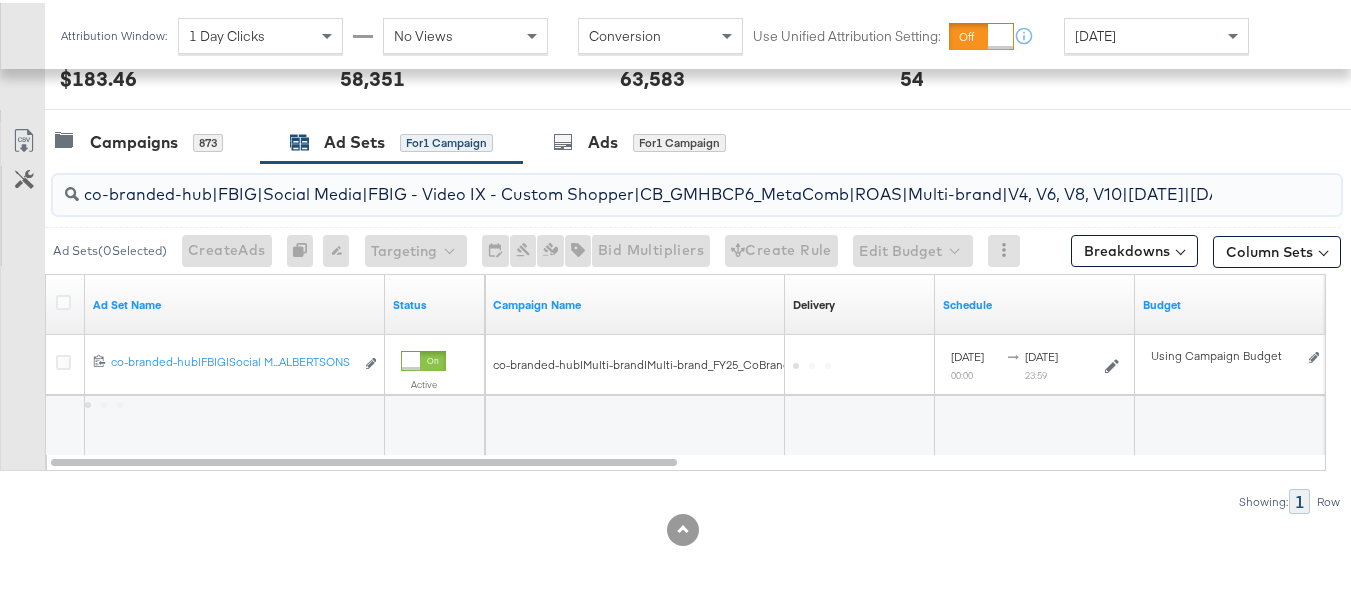 scroll, scrollTop: 0, scrollLeft: 576, axis: horizontal 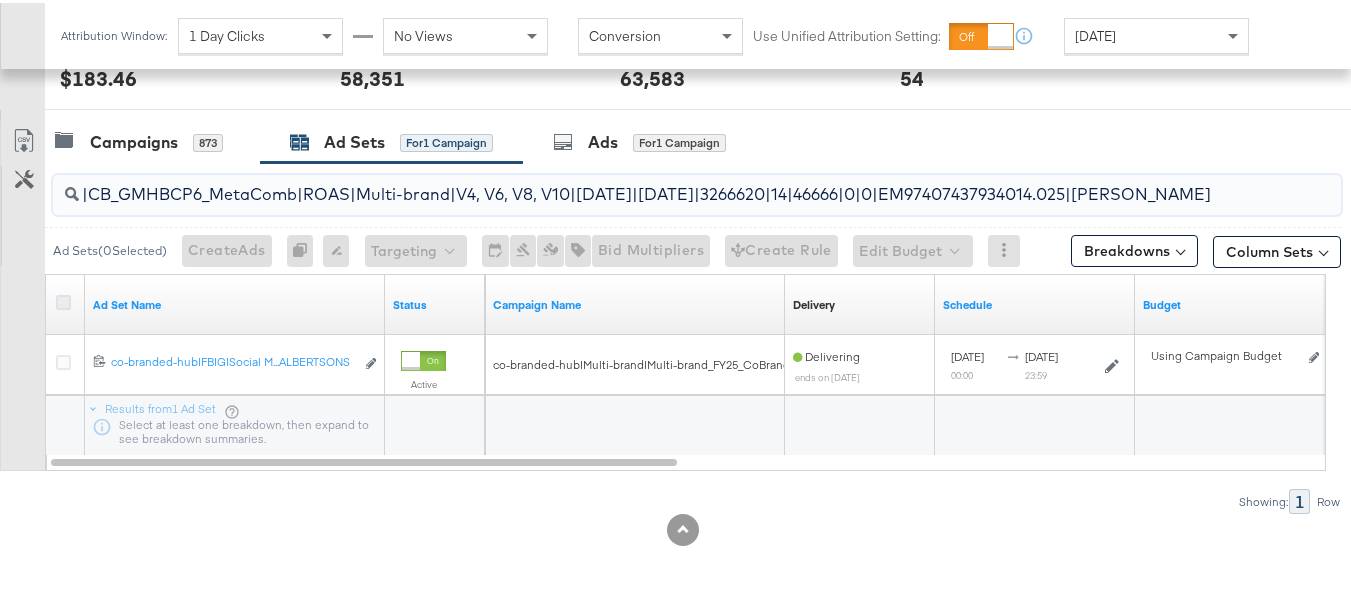 type on "co-branded-hub|FBIG|Social Media|FBIG - Video IX - Custom Shopper|CB_GMHBCP6_MetaComb|ROAS|Multi-brand|V4, V6, V8, V10|7/16/2025|8/12/2025|3266620|14|46666|0|0|EM97407437934014.025|ALBERTSONS" 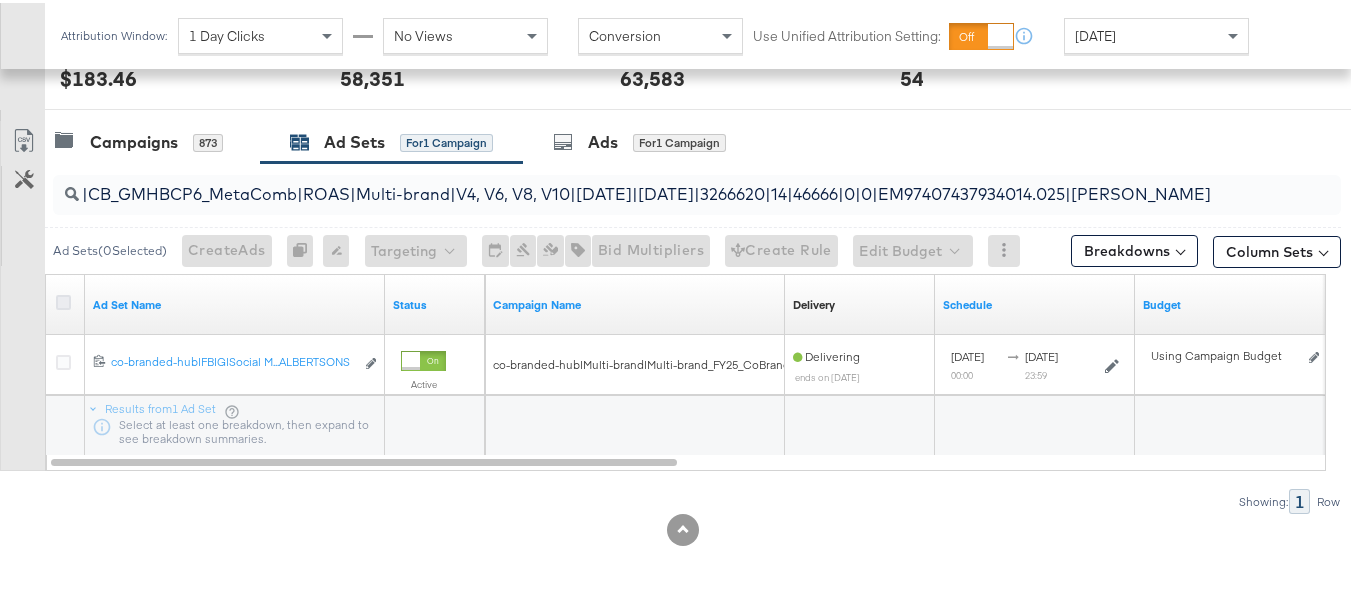 click at bounding box center [63, 299] 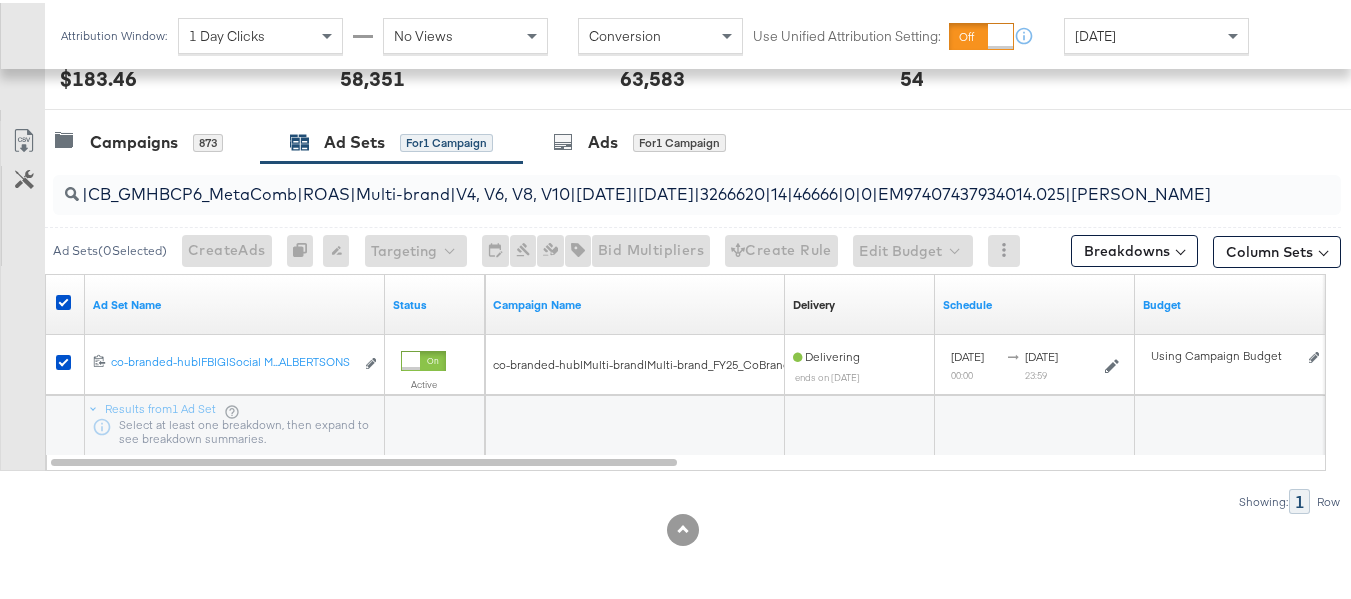scroll, scrollTop: 0, scrollLeft: 0, axis: both 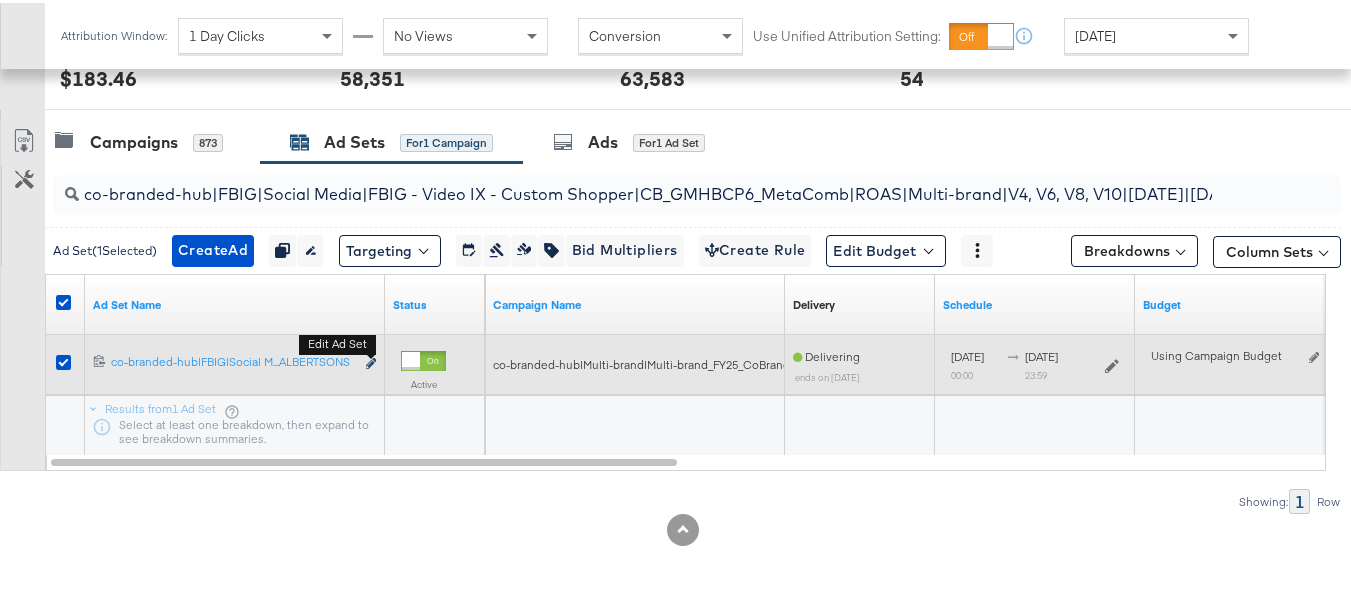 click on "Edit ad set" at bounding box center [371, 361] 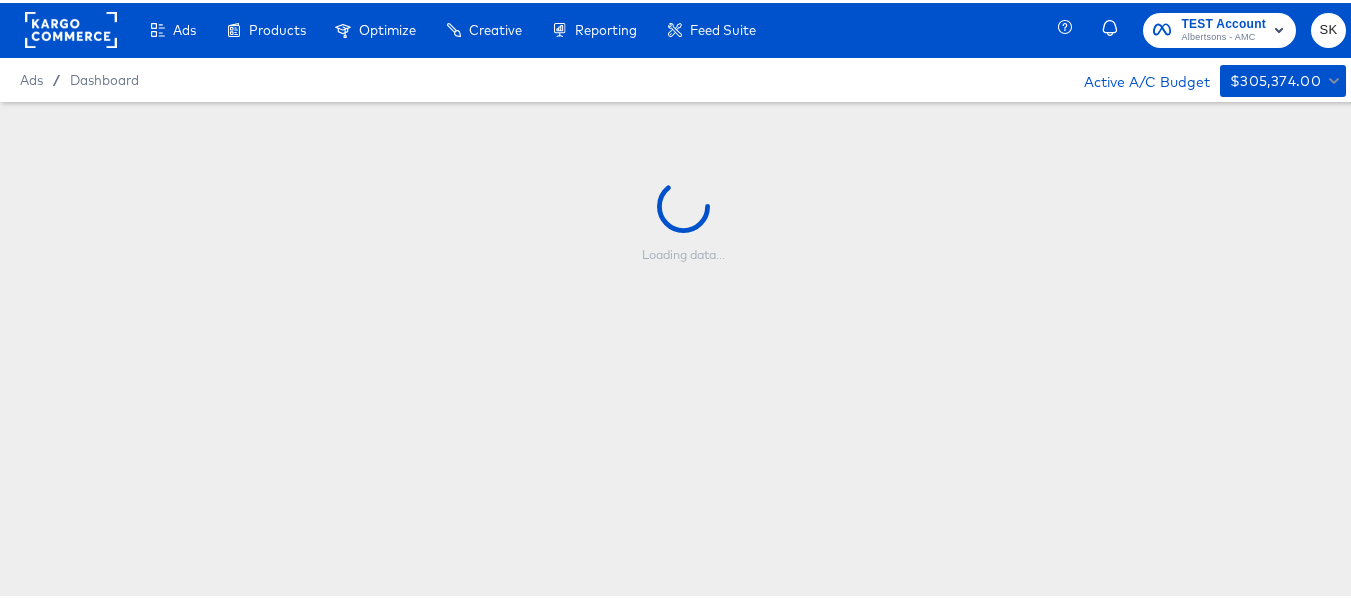 scroll, scrollTop: 0, scrollLeft: 0, axis: both 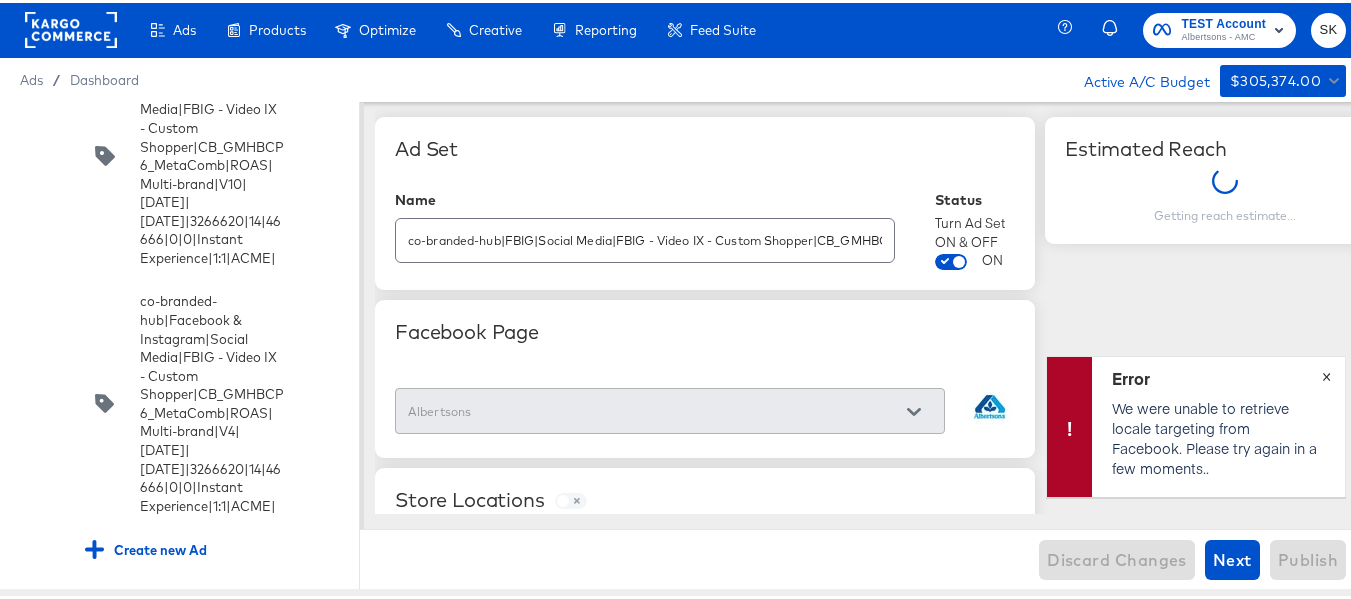click on "×" at bounding box center (1326, 371) 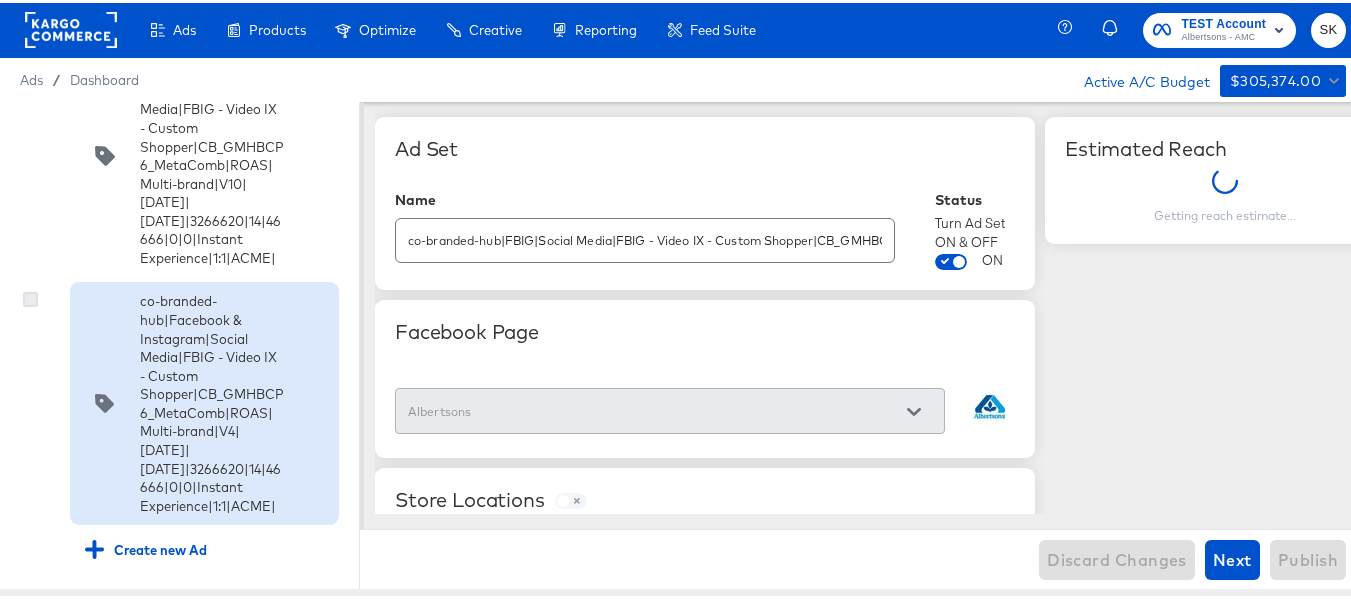 click at bounding box center [30, 296] 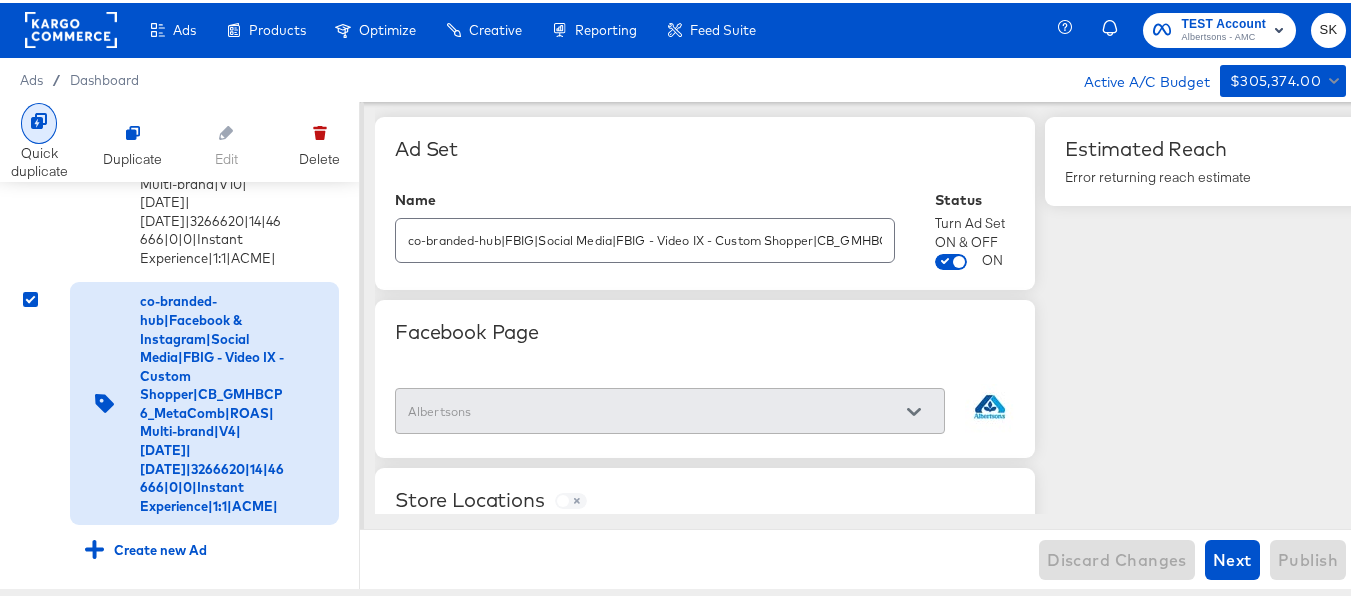 click on "Quick duplicate" at bounding box center [39, 159] 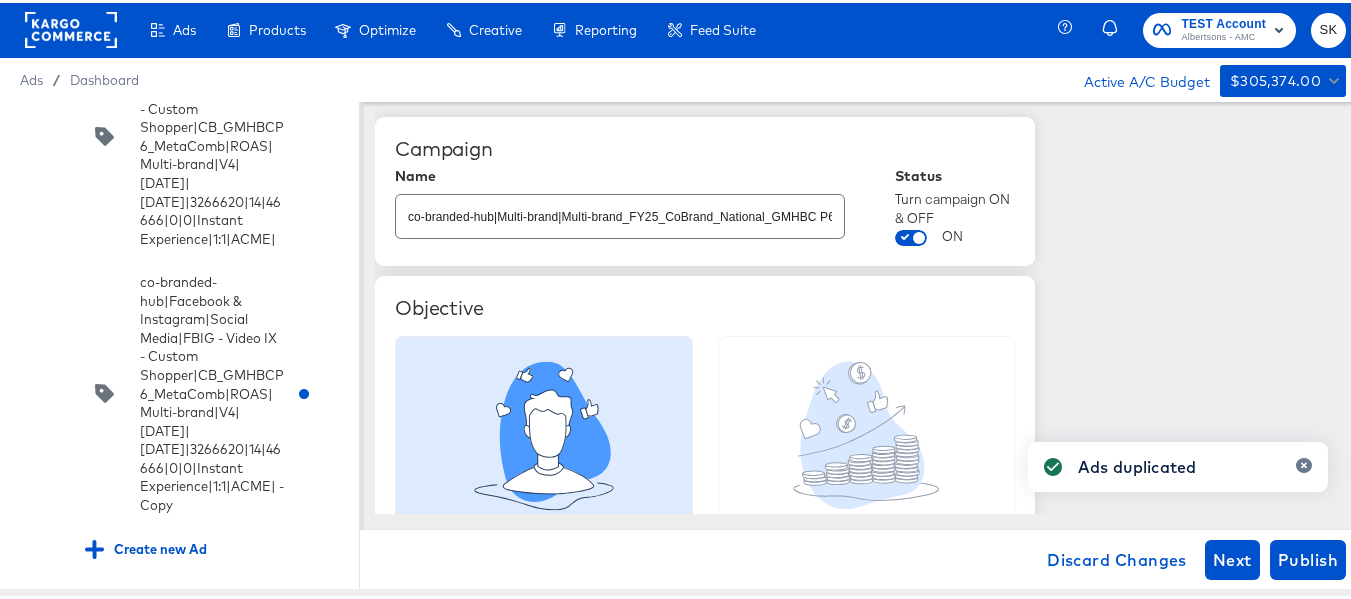 click on "co-branded-hub|Facebook & Instagram|Social Media|FBIG - Video IX - Custom Shopper|CB_GMHBCP6_MetaComb|ROAS|Multi-brand|V10|[DATE]|[DATE]|3266620|14|46666|0|0|Instant Experience|1:1|ACME|" at bounding box center (204, -114) 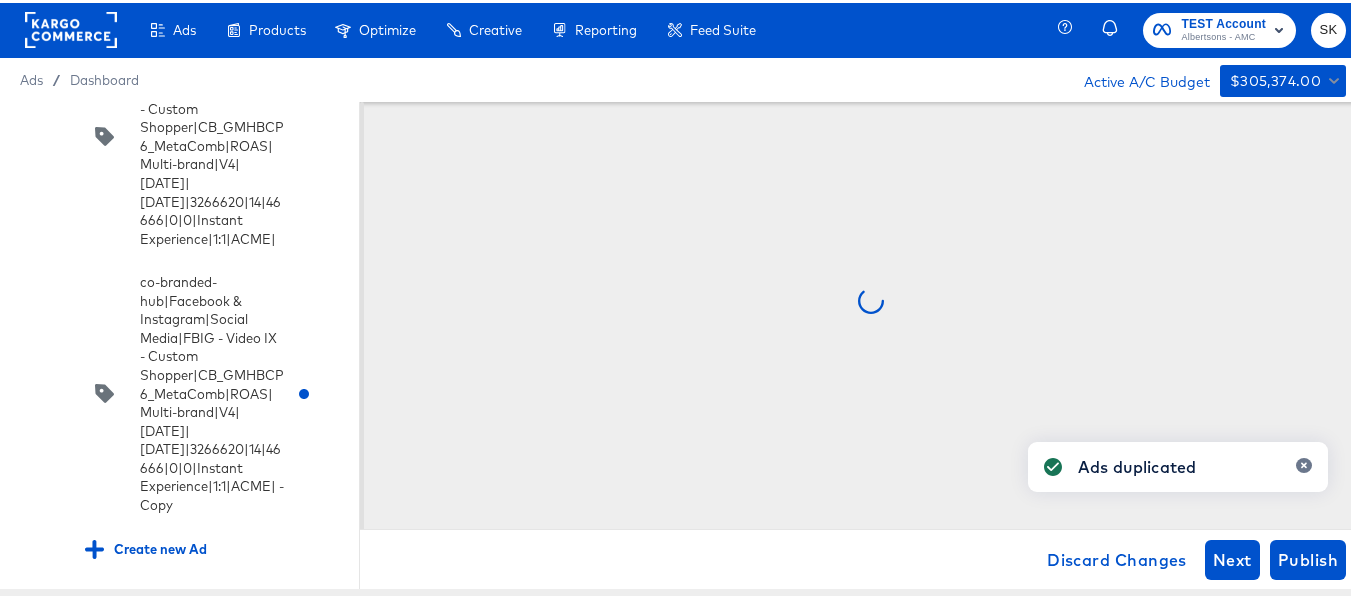 click on "co-branded-hub|Facebook & Instagram|Social Media|FBIG - Video IX - Custom Shopper|CB_GMHBCP6_MetaComb|ROAS|Multi-brand|V10|[DATE]|[DATE]|3266620|14|46666|0|0|Instant Experience|1:1|ACME|" at bounding box center [204, -114] 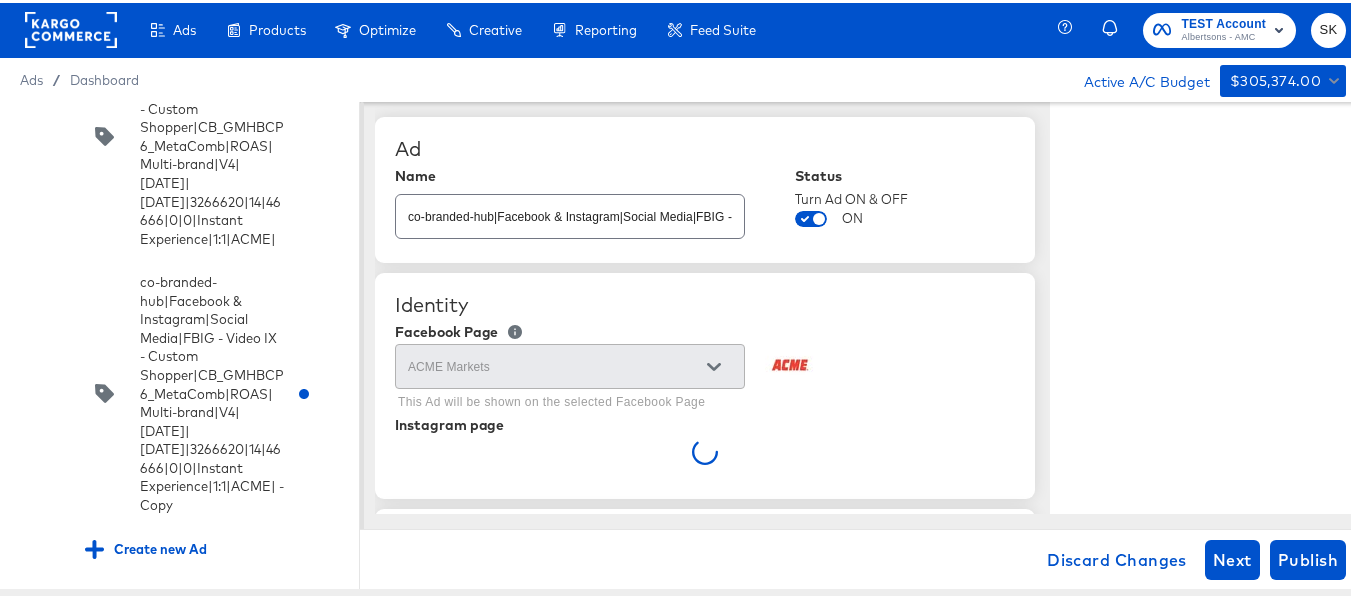 scroll, scrollTop: 28190, scrollLeft: 0, axis: vertical 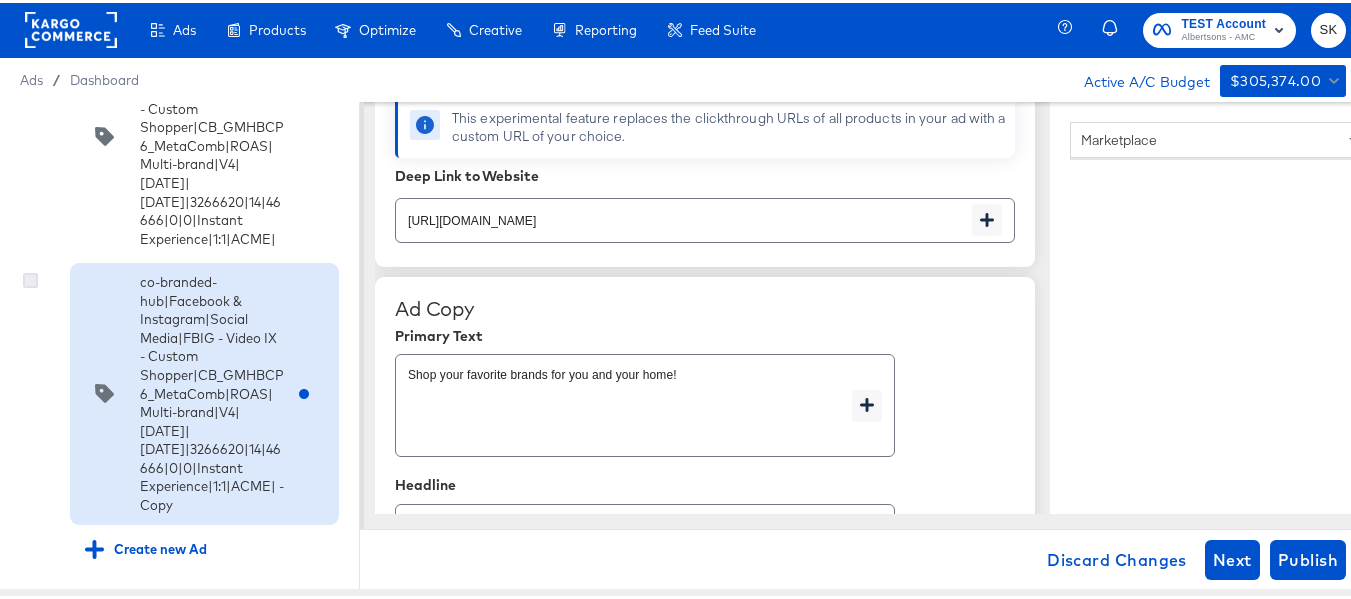 click at bounding box center (30, 277) 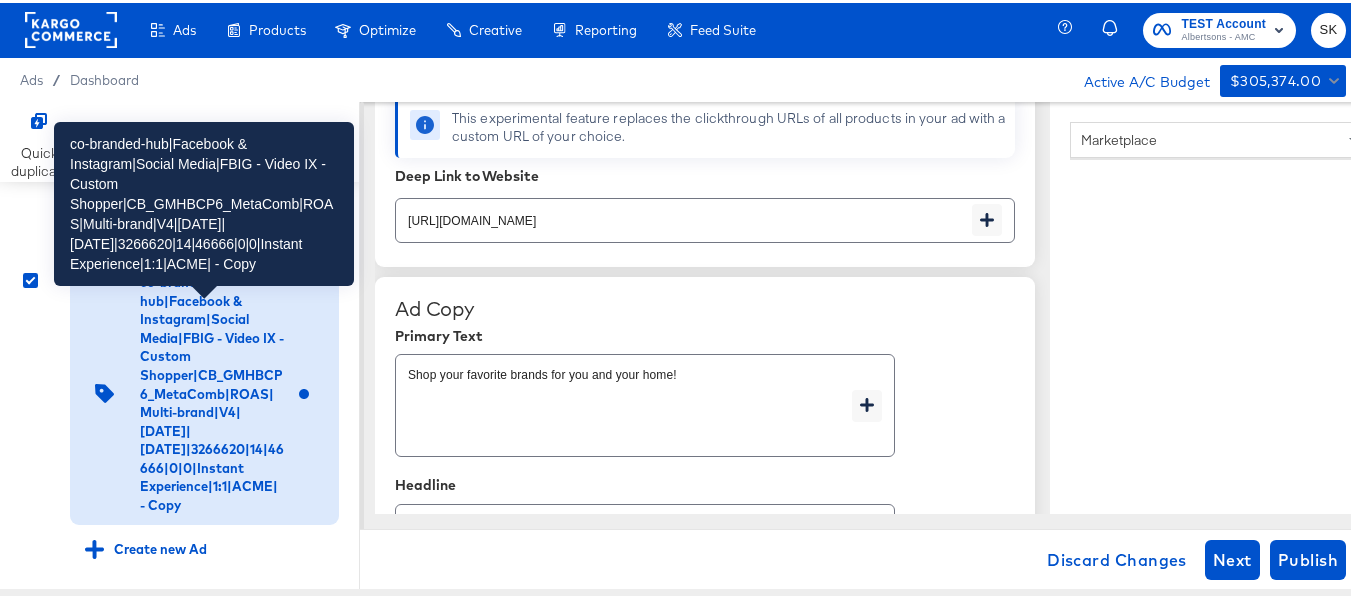 click on "co-branded-hub|Facebook & Instagram|Social Media|FBIG - Video IX - Custom Shopper|CB_GMHBCP6_MetaComb|ROAS|Multi-brand|V4|7/16/2025|8/12/2025|3266620|14|46666|0|0|Instant Experience|1:1|ACME| - Copy" at bounding box center [212, 390] 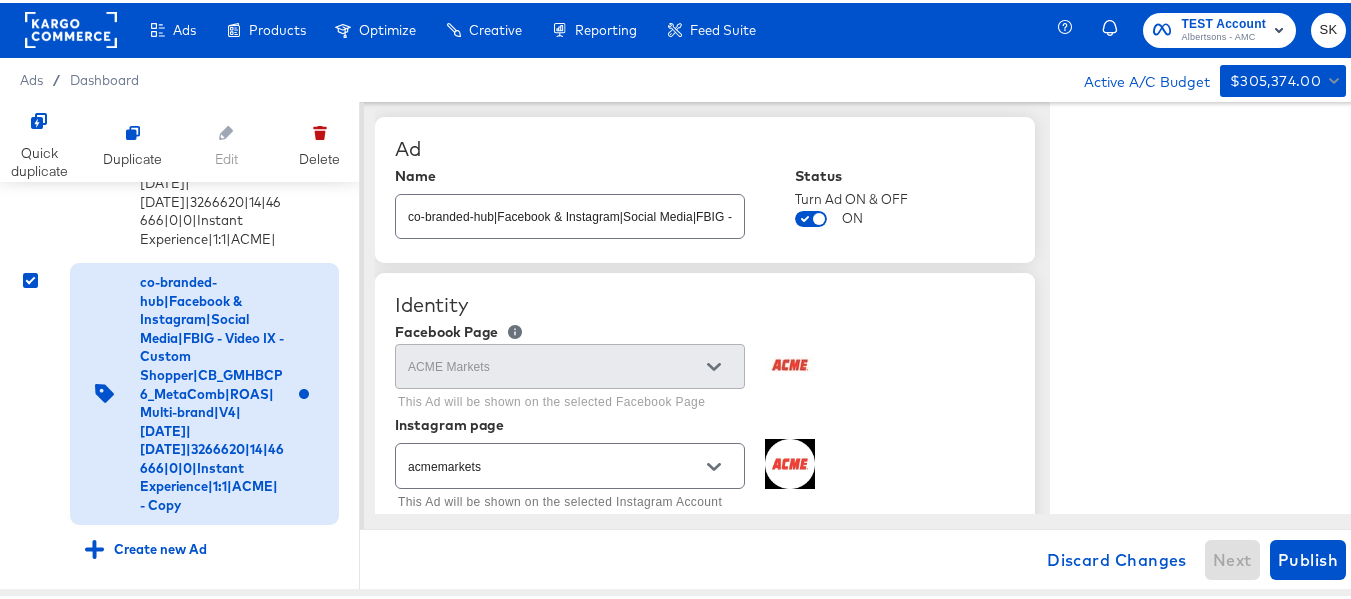 type on "x" 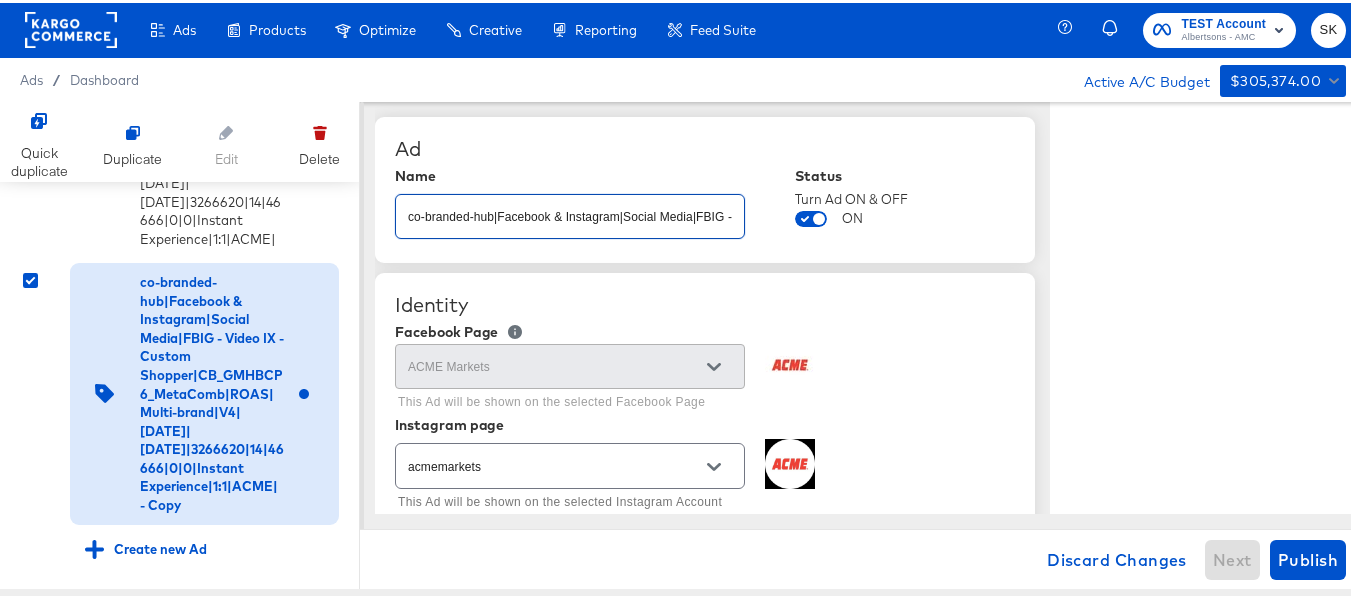 click on "co-branded-hub|Facebook & Instagram|Social Media|FBIG - Video IX - Custom Shopper|CB_GMHBCP6_MetaComb|ROAS|Multi-brand|V4|7/16/2025|8/12/2025|3266620|14|46666|0|0|Instant Experience|1:1|ACME| - Copy" at bounding box center [570, 205] 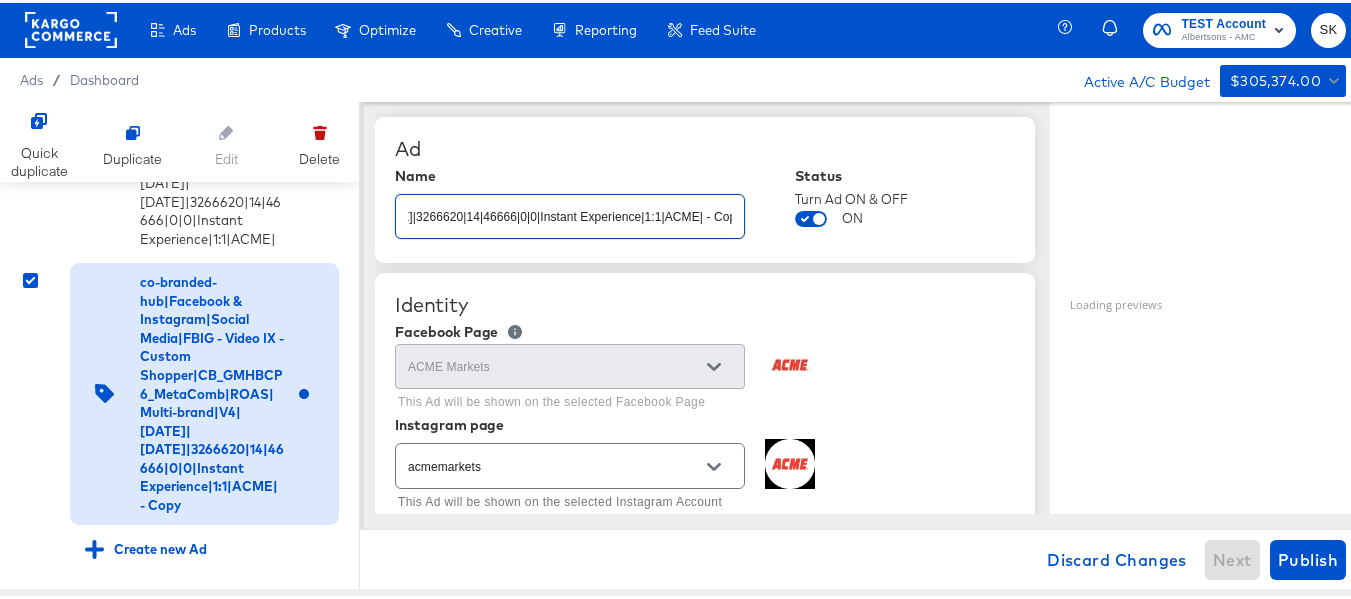 scroll, scrollTop: 0, scrollLeft: 869, axis: horizontal 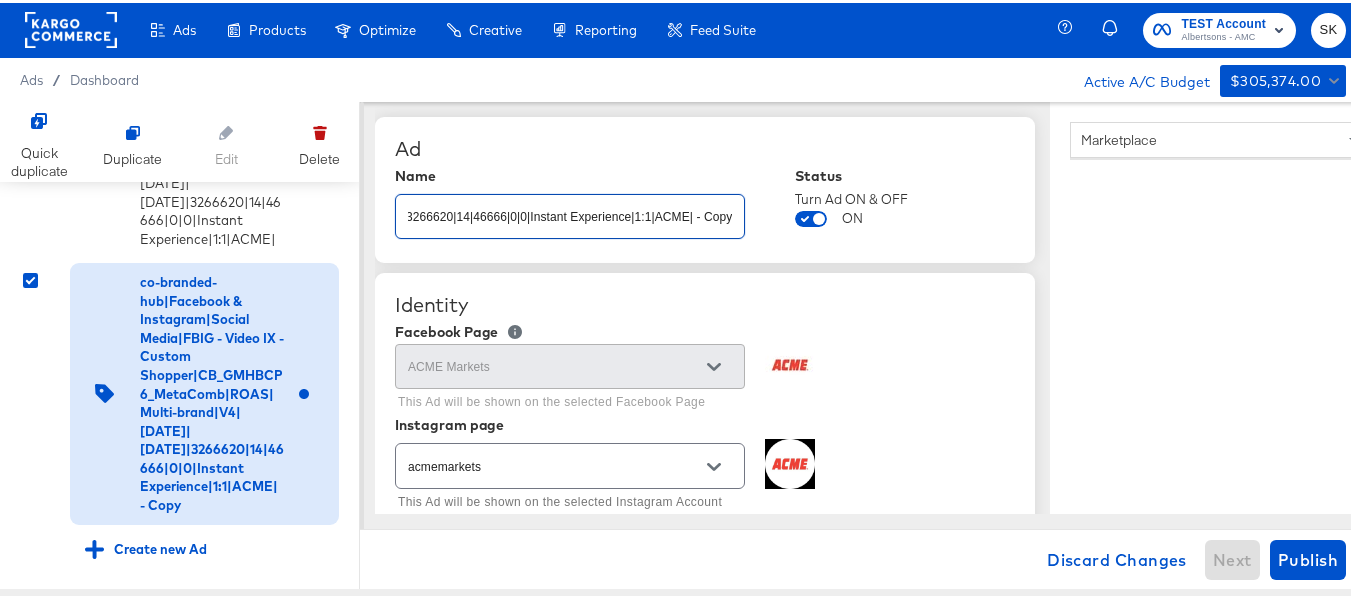 click on "co-branded-hub|Facebook & Instagram|Social Media|FBIG - Video IX - Custom Shopper|CB_GMHBCP6_MetaComb|ROAS|Multi-brand|V4|7/16/2025|8/12/2025|3266620|14|46666|0|0|Instant Experience|1:1|ACME| - Copy" at bounding box center (570, 205) 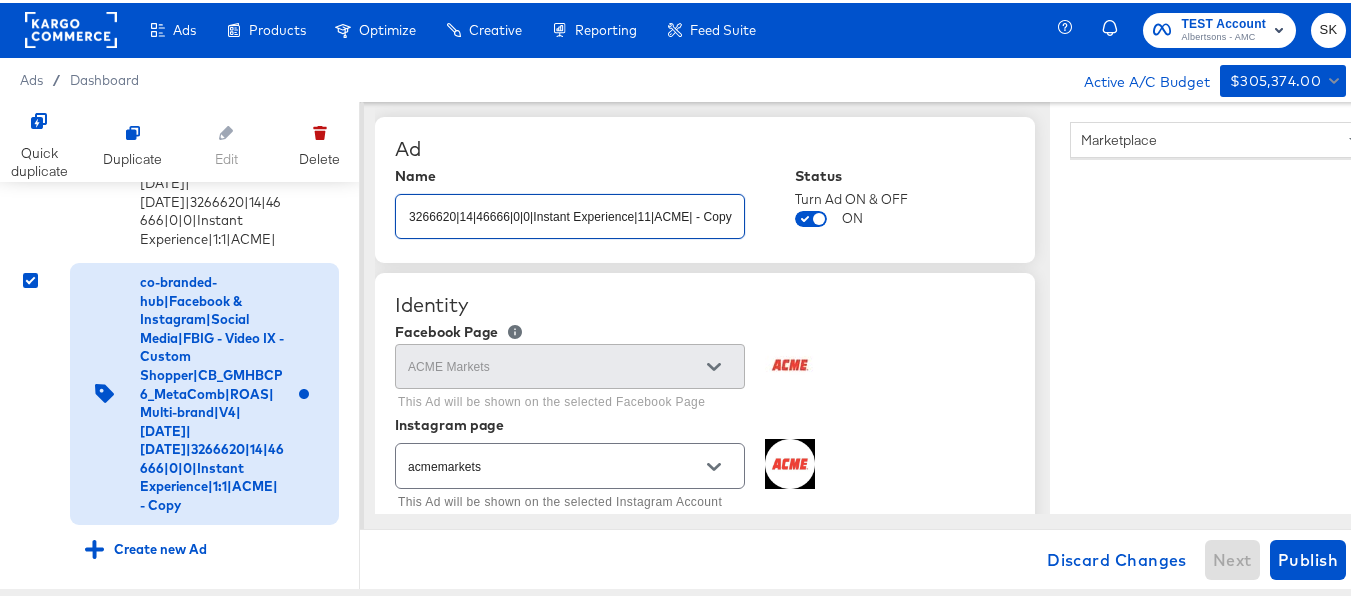 scroll, scrollTop: 0, scrollLeft: 865, axis: horizontal 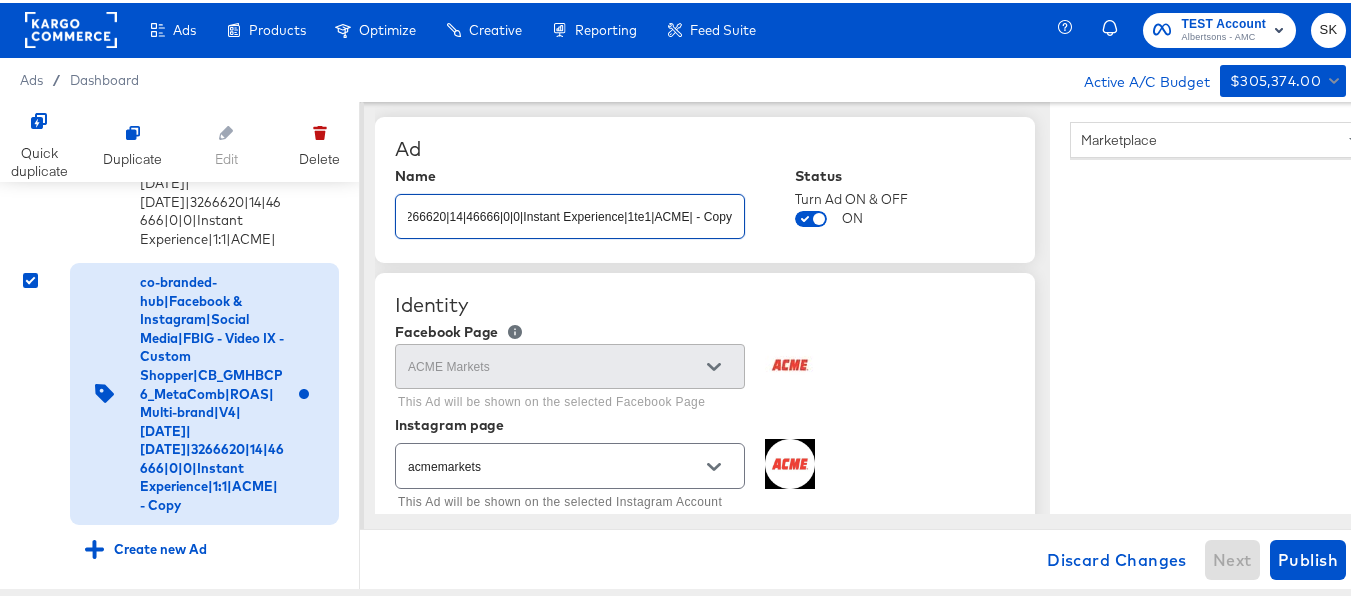 type on "co-branded-hub|Facebook & Instagram|Social Media|FBIG - Video IX - Custom Shopper|CB_GMHBCP6_MetaComb|ROAS|Multi-brand|V4|7/16/2025|8/12/2025|3266620|14|46666|0|0|Instant Experience|1tes1|ACME| - Copy" 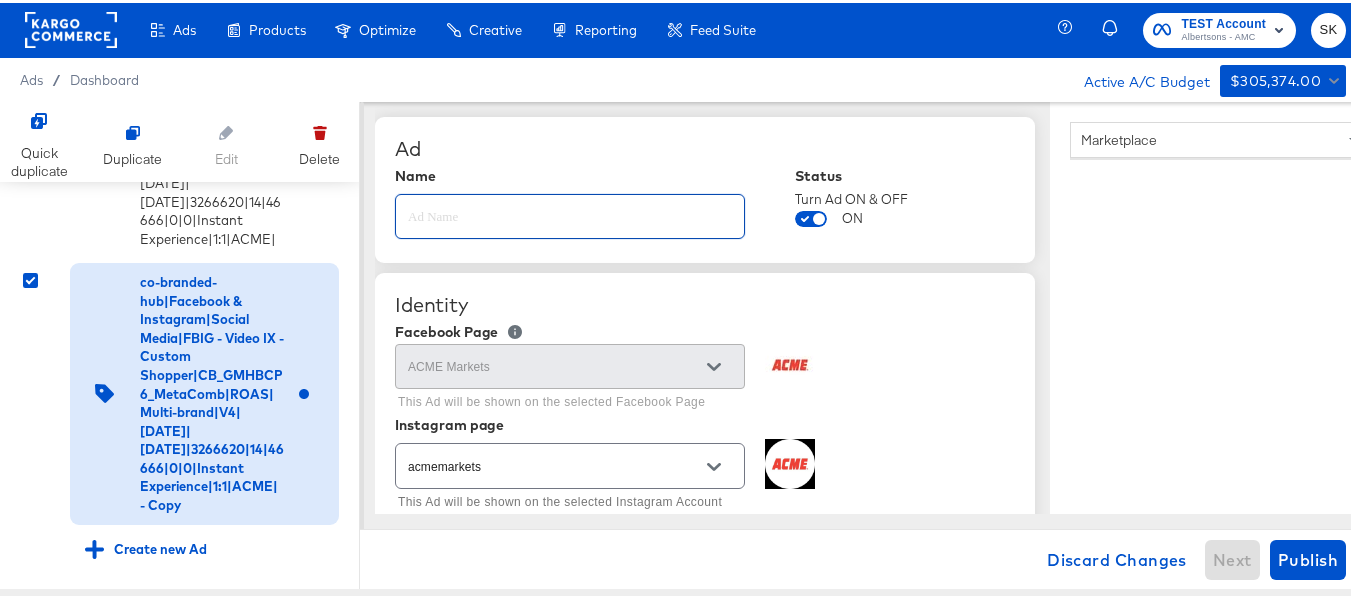 scroll, scrollTop: 0, scrollLeft: 0, axis: both 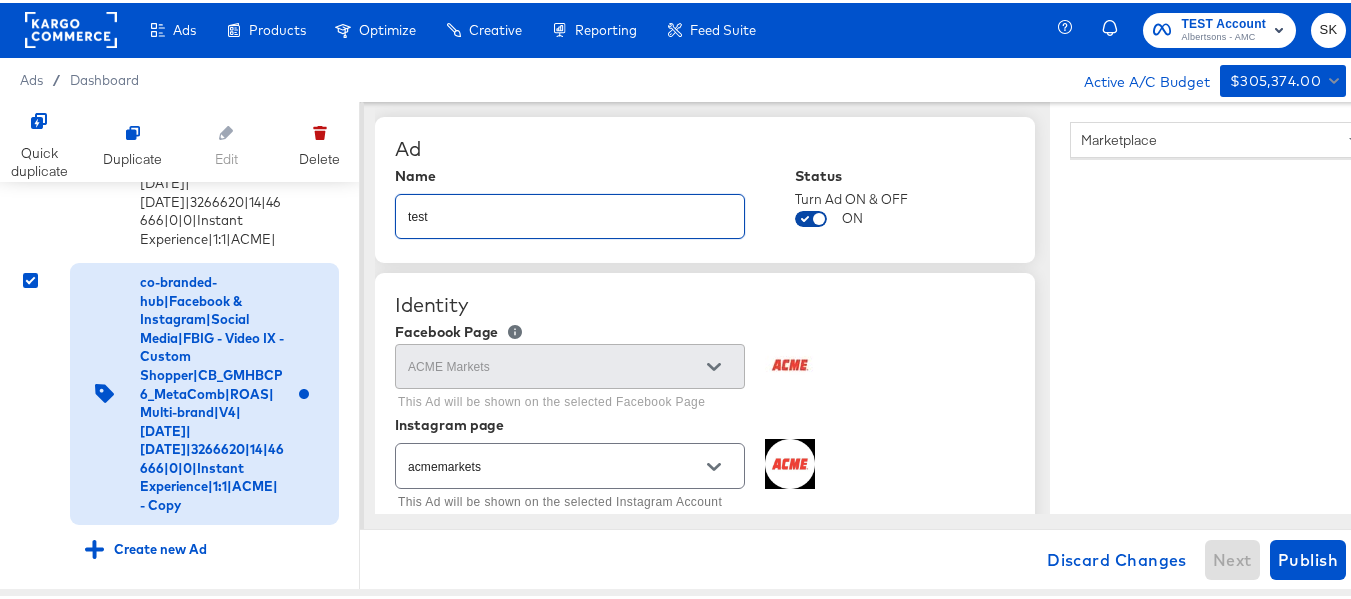 type on "test" 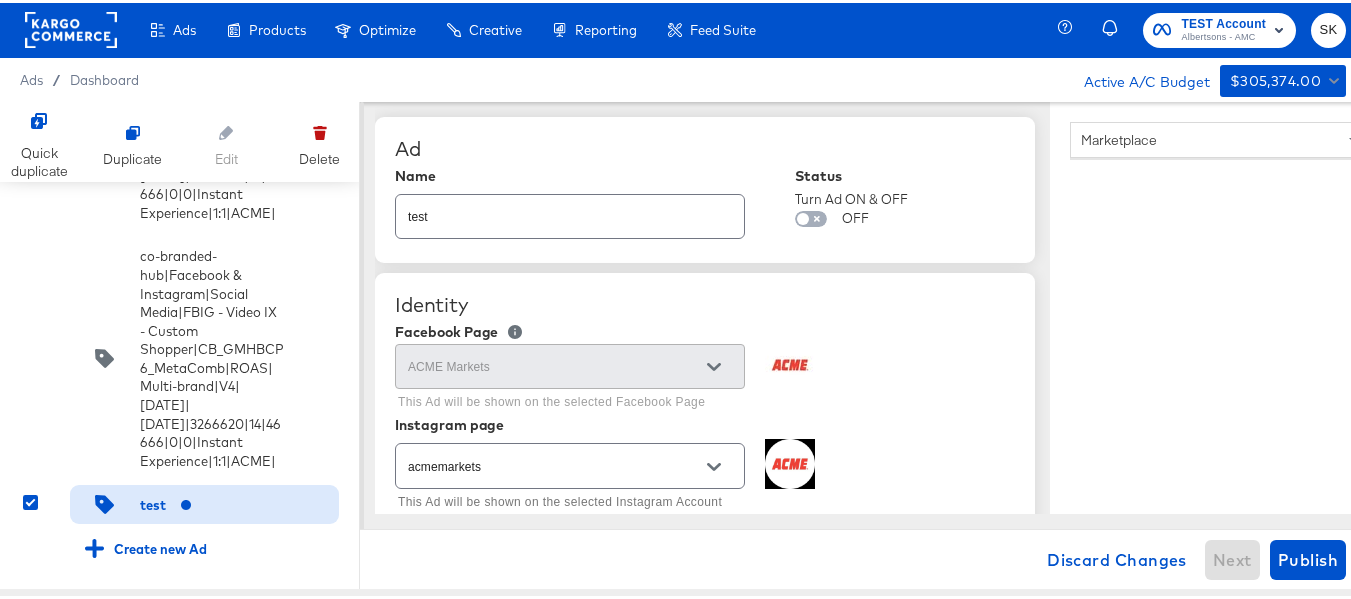 scroll, scrollTop: 28029, scrollLeft: 0, axis: vertical 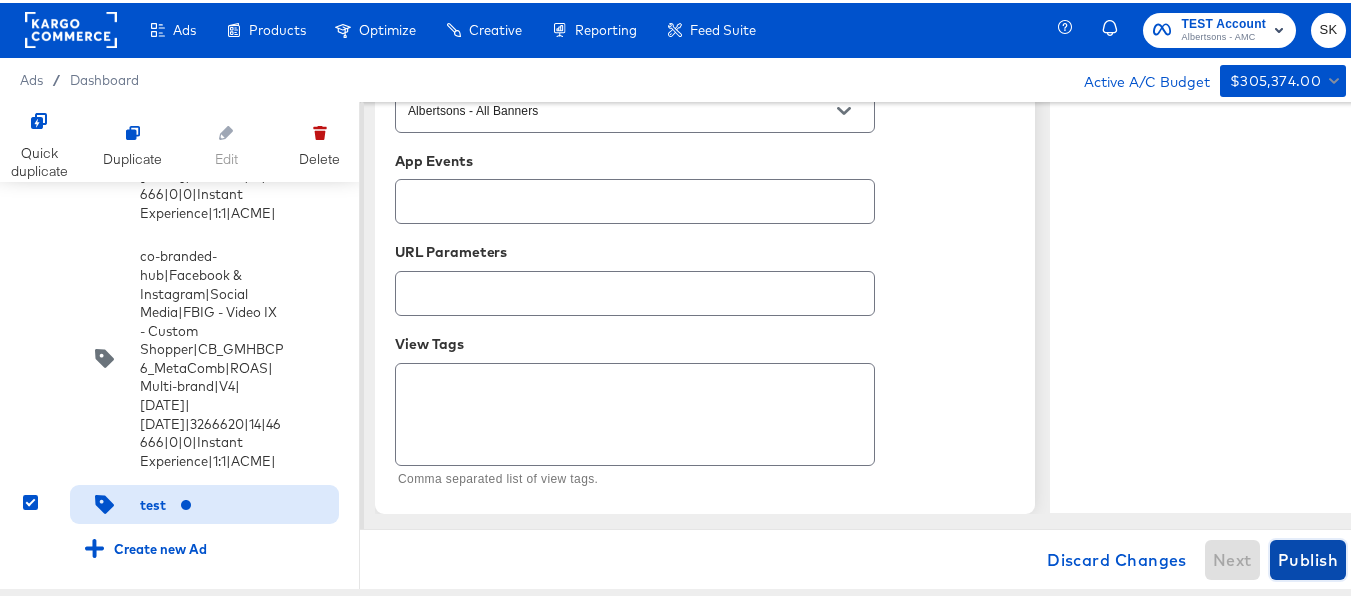click on "Publish" at bounding box center (1308, 557) 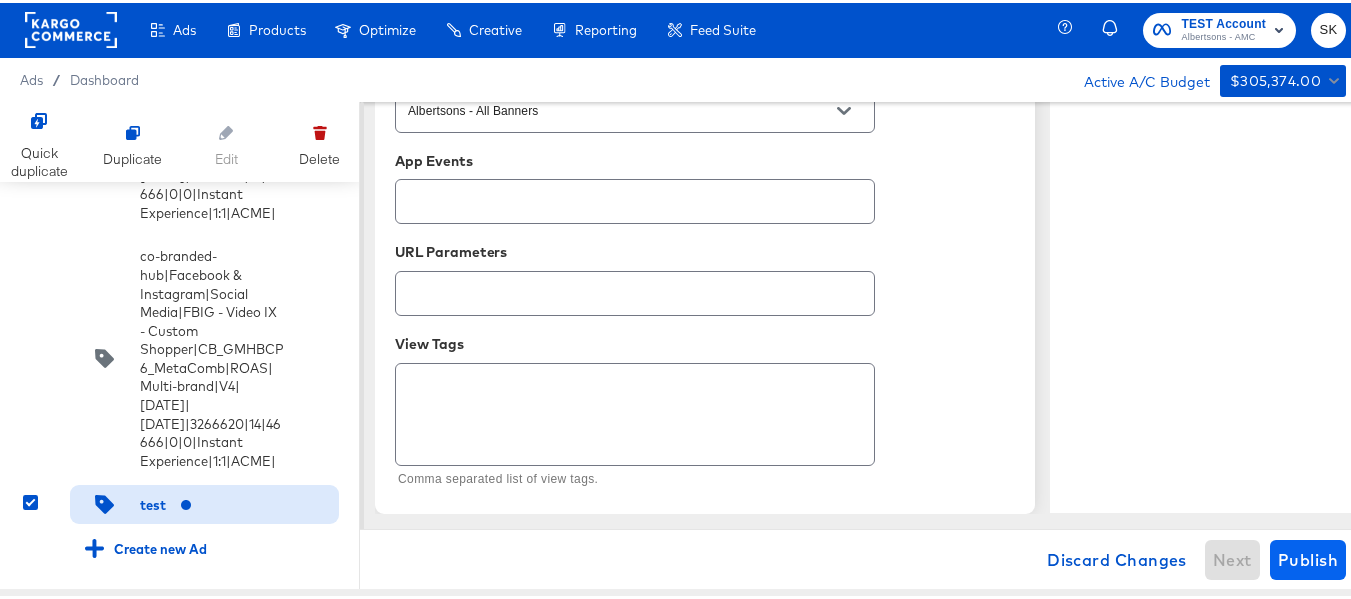 type on "x" 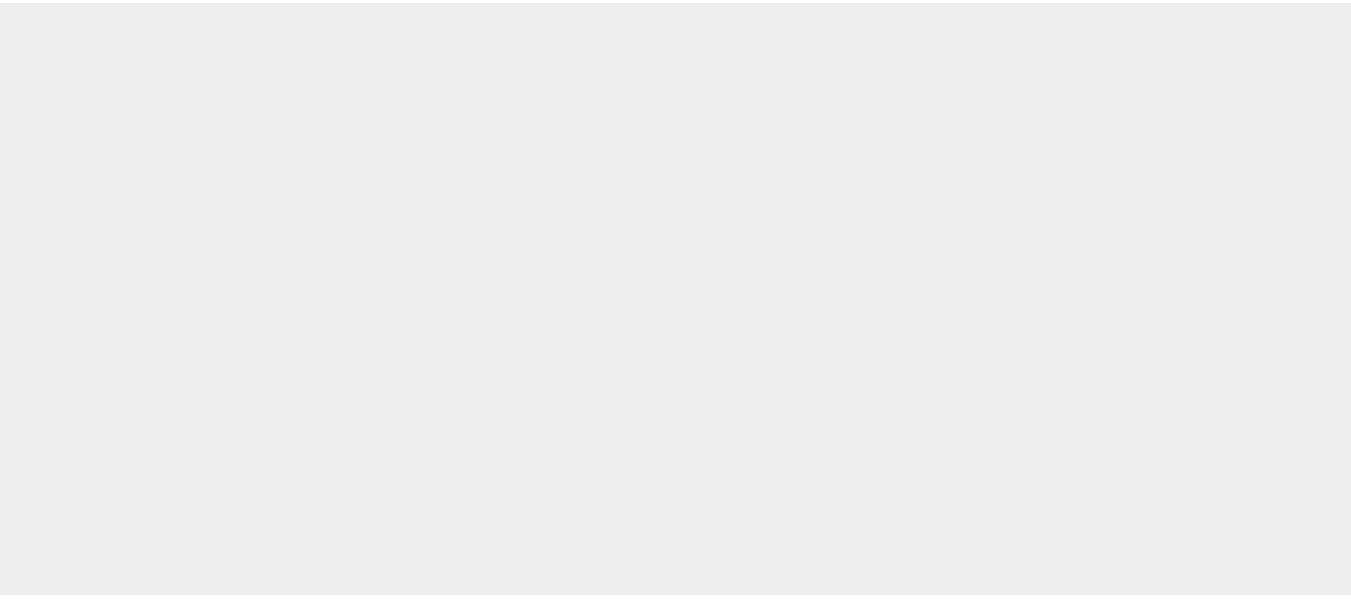 scroll, scrollTop: 0, scrollLeft: 0, axis: both 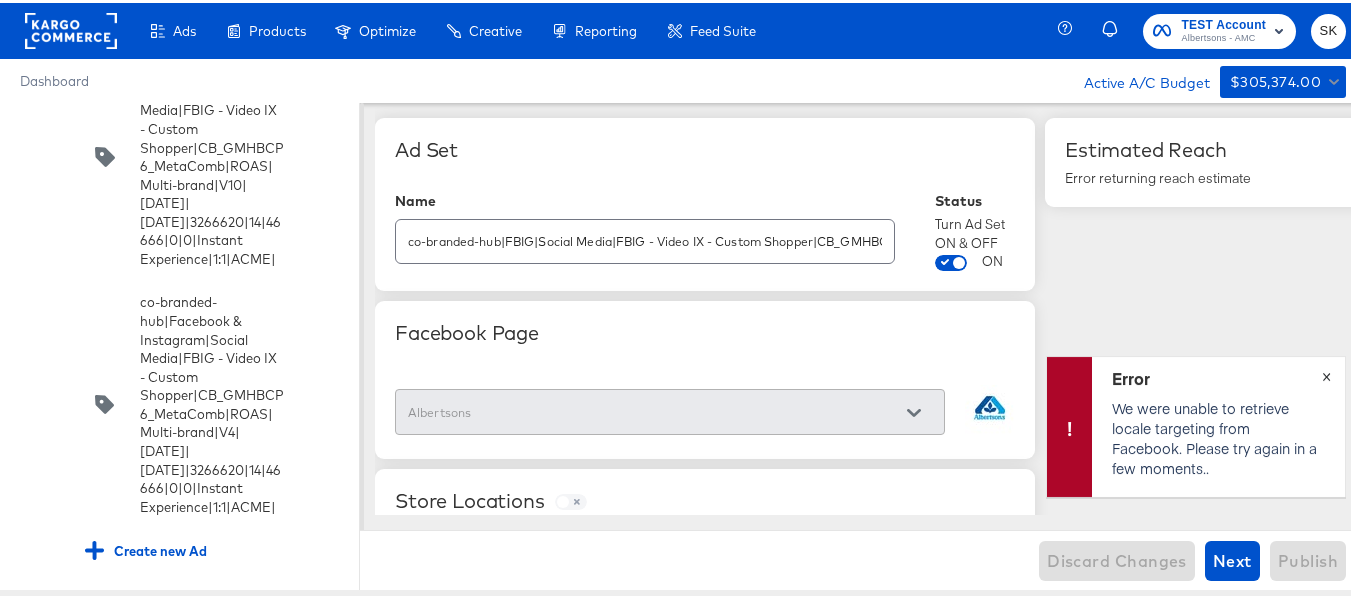 click on "×" at bounding box center (1326, 371) 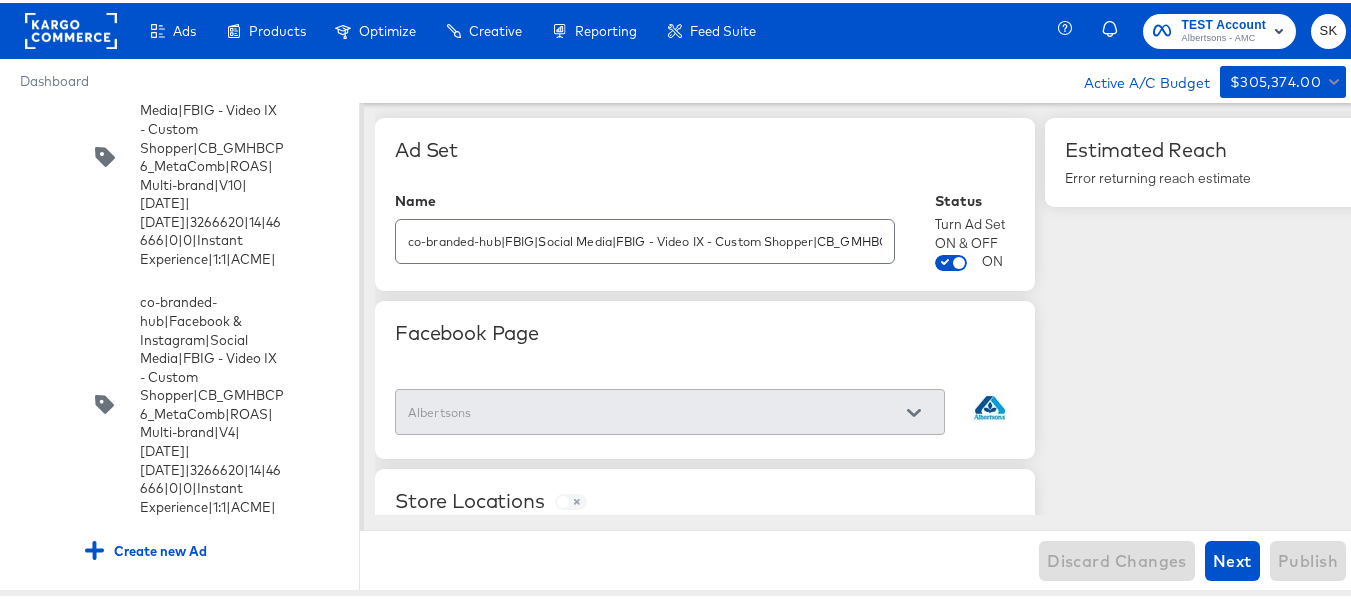 click 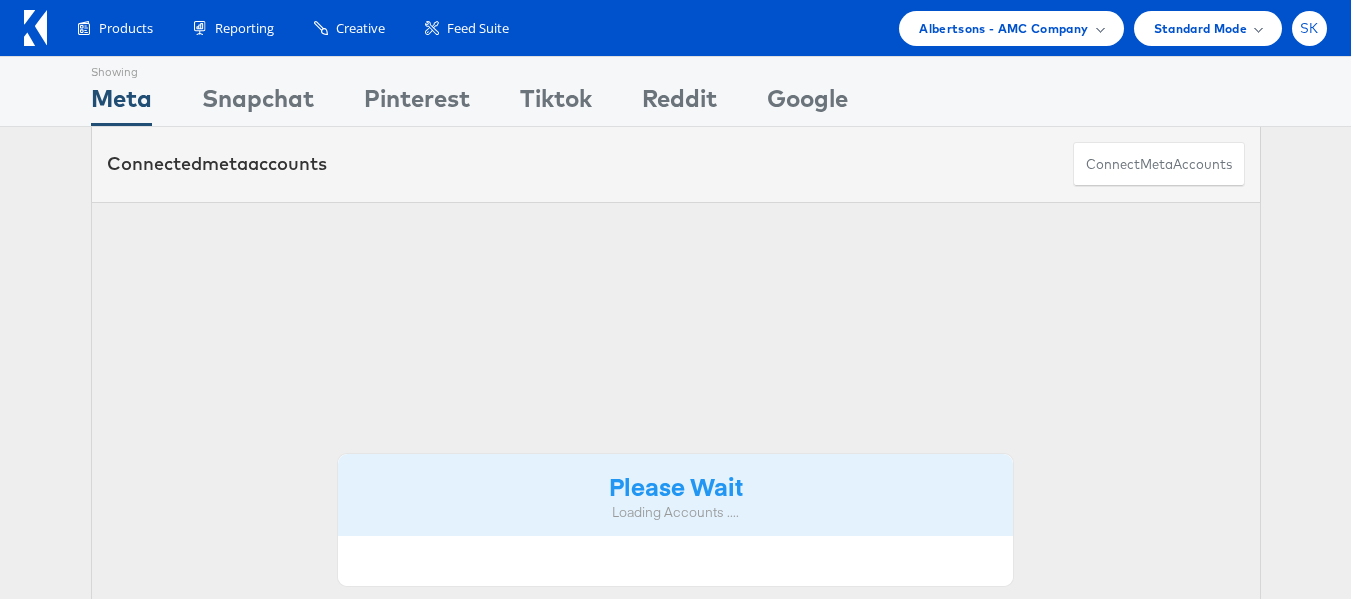 scroll, scrollTop: 0, scrollLeft: 0, axis: both 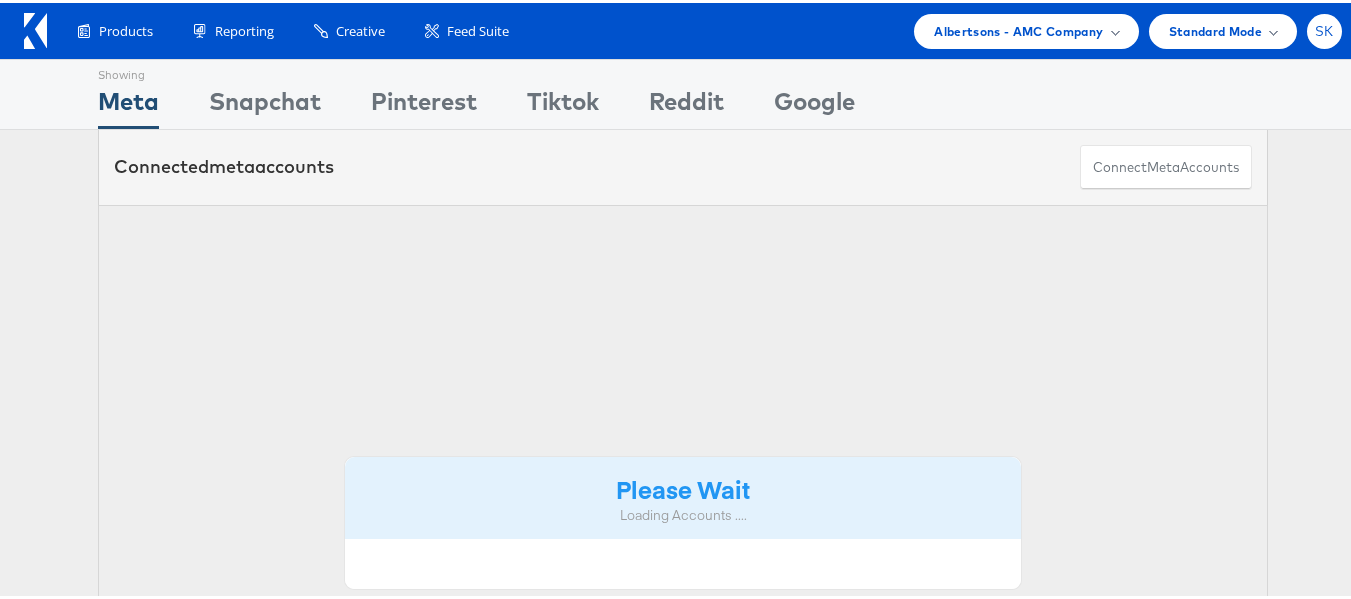 click on "SK" at bounding box center (1324, 28) 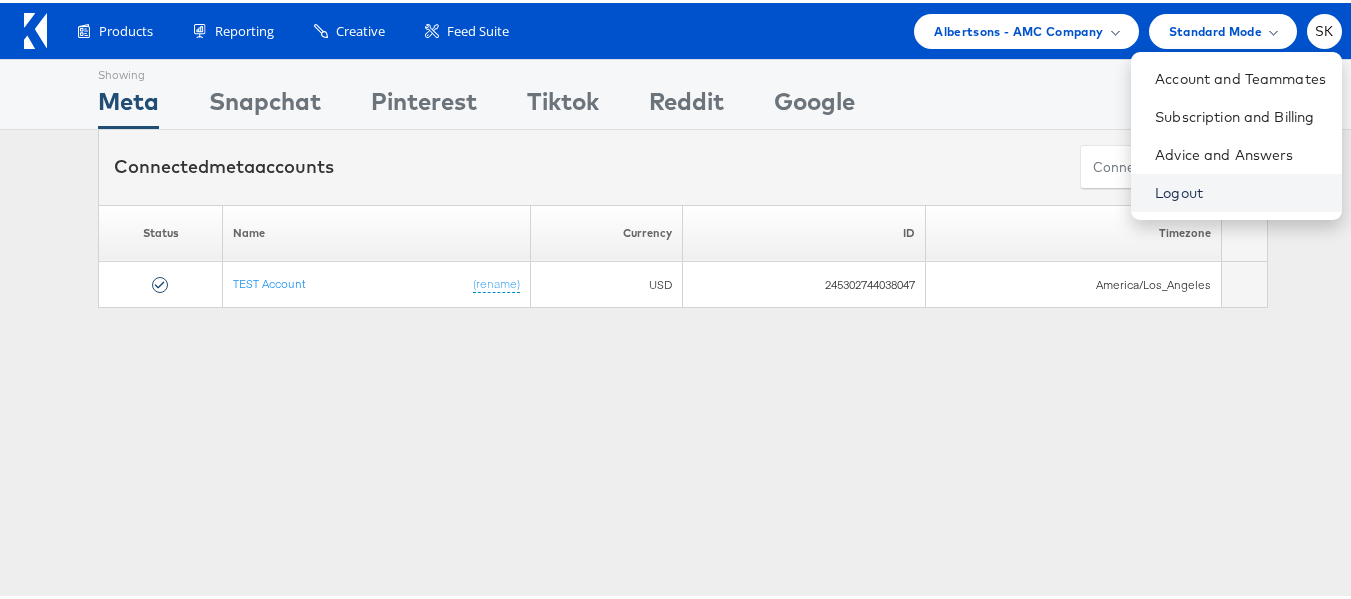 click on "Logout" at bounding box center [1240, 190] 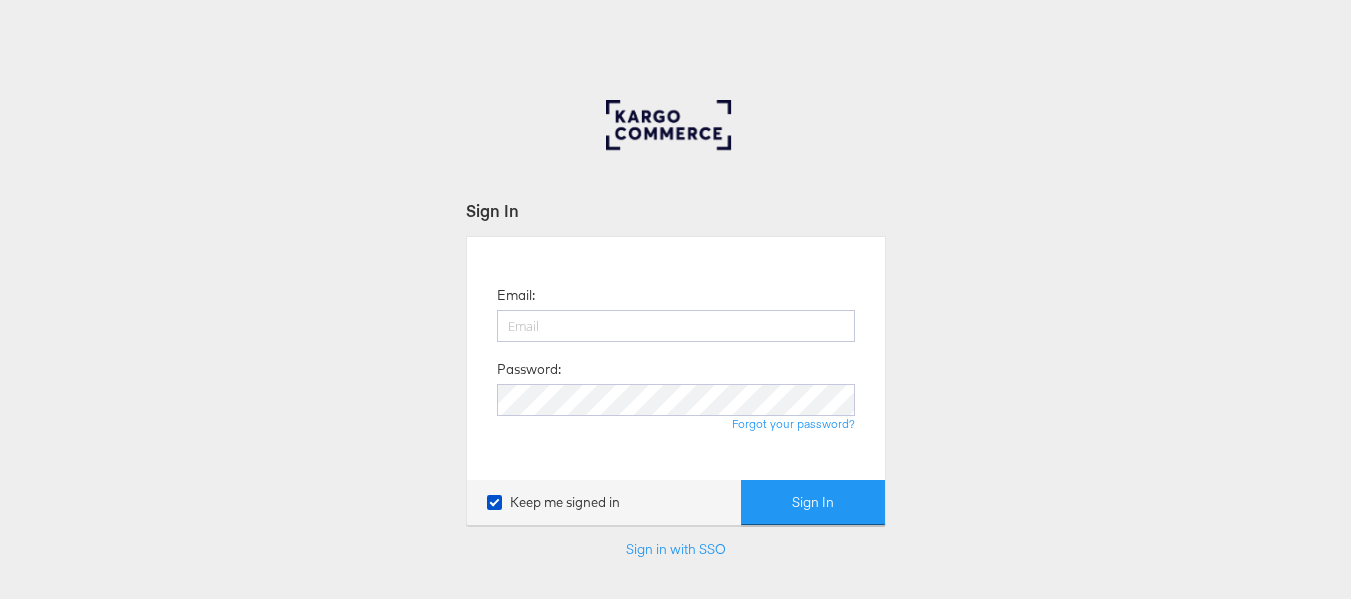 scroll, scrollTop: 0, scrollLeft: 0, axis: both 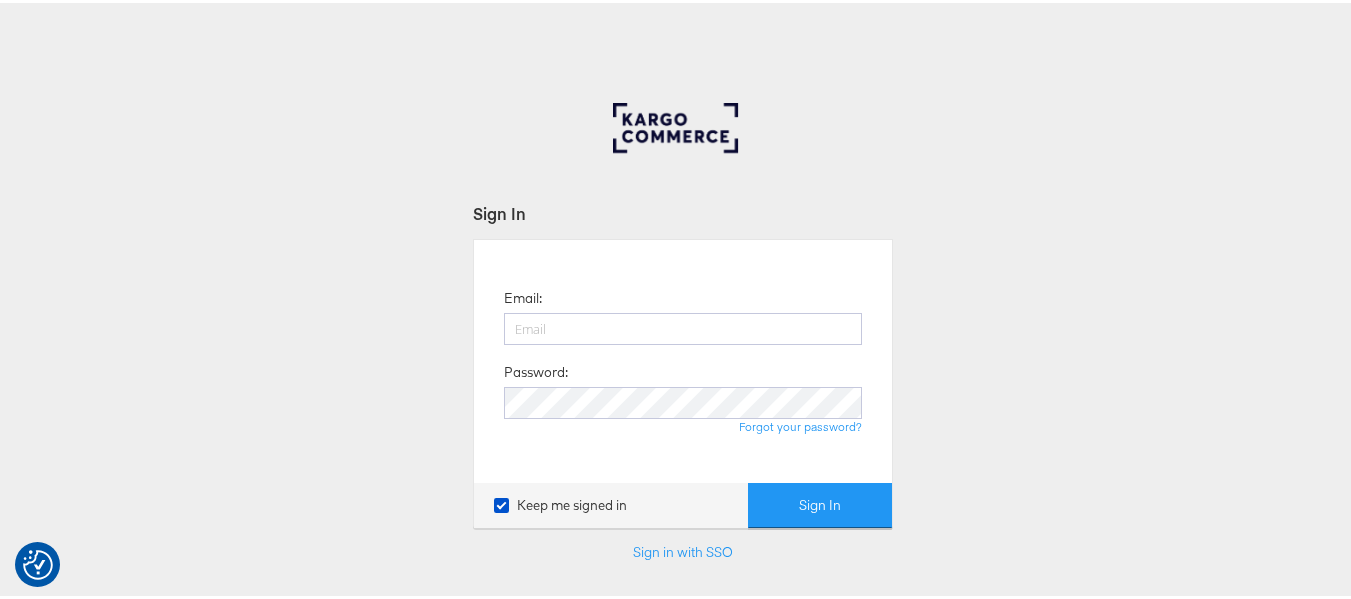 type on "[PERSON_NAME][EMAIL_ADDRESS][DOMAIN_NAME]" 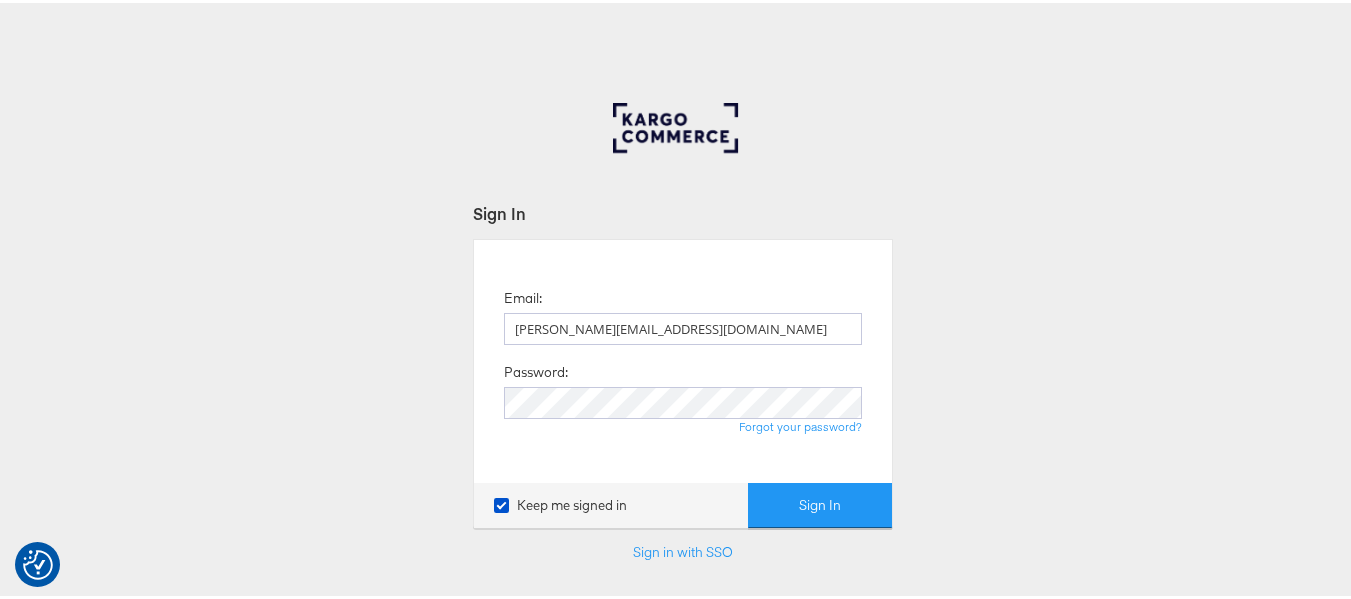 click on "Email:
[PERSON_NAME][EMAIL_ADDRESS][DOMAIN_NAME]
Password:
Forgot your password?" at bounding box center [683, 358] 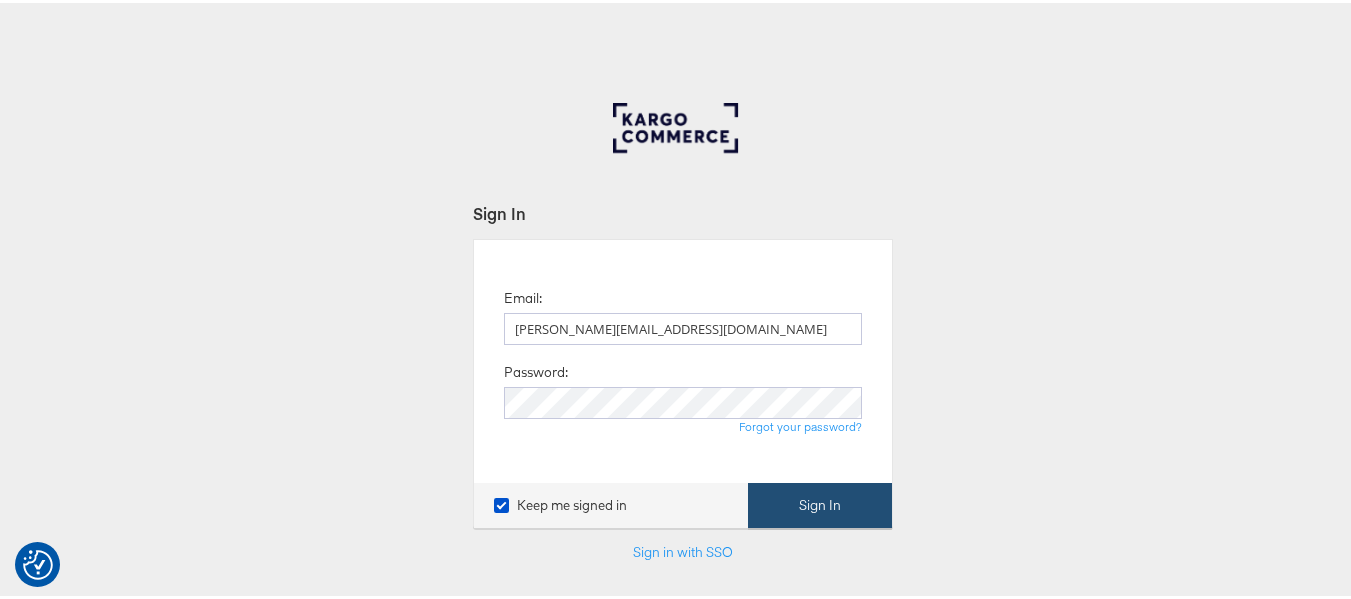 click on "Sign In" at bounding box center (820, 502) 